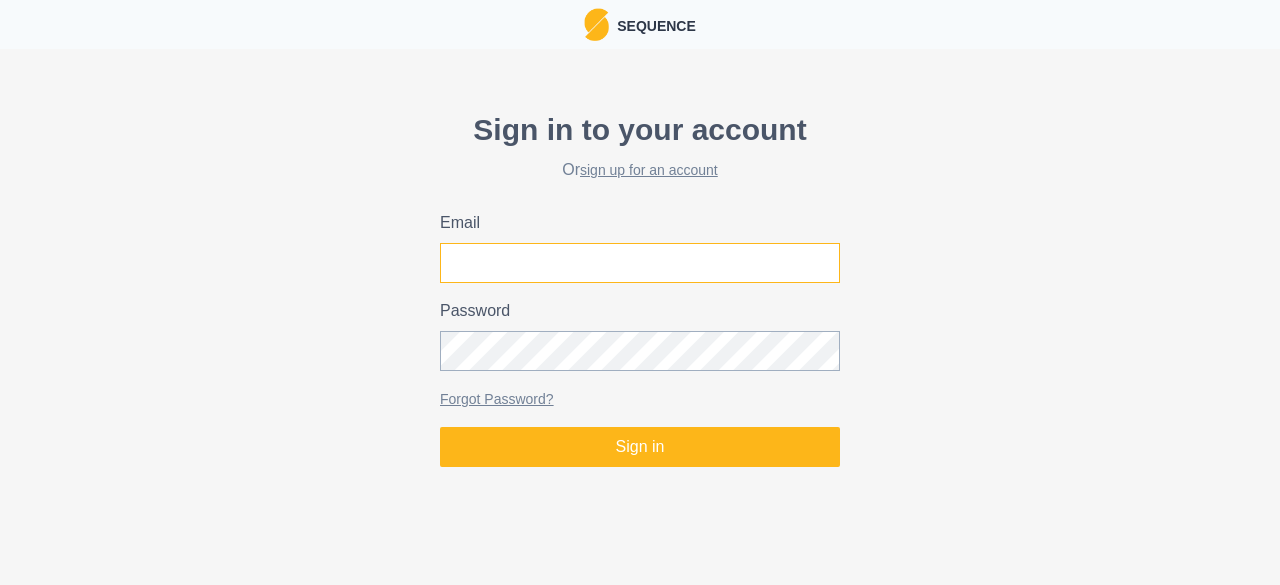 scroll, scrollTop: 0, scrollLeft: 0, axis: both 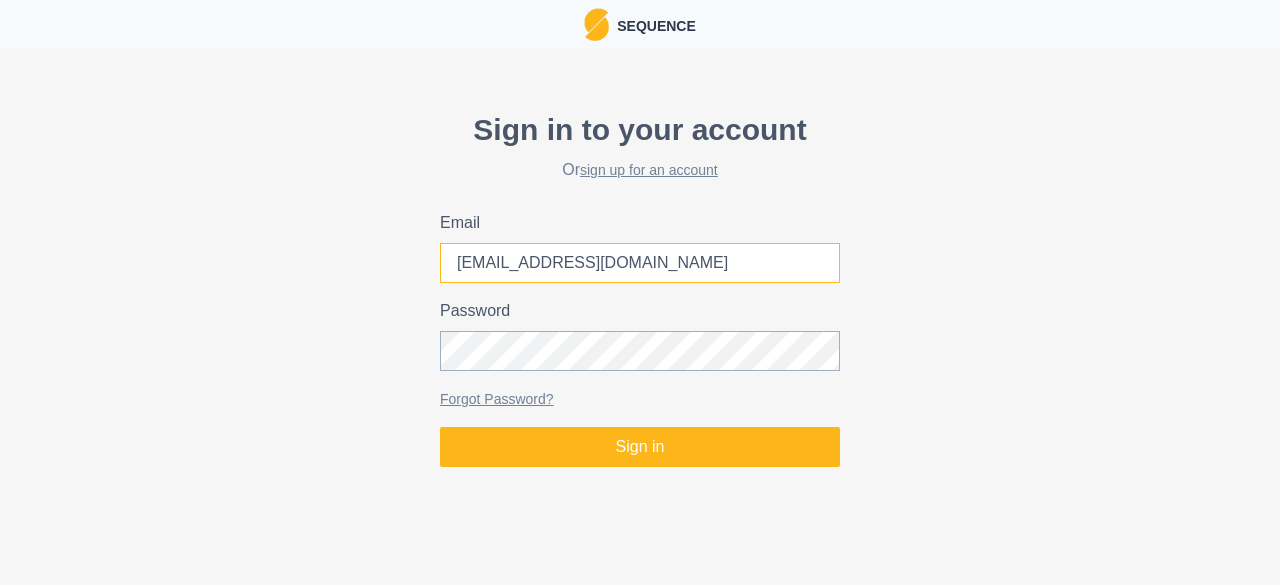 click on "[EMAIL_ADDRESS][DOMAIN_NAME]" at bounding box center [640, 263] 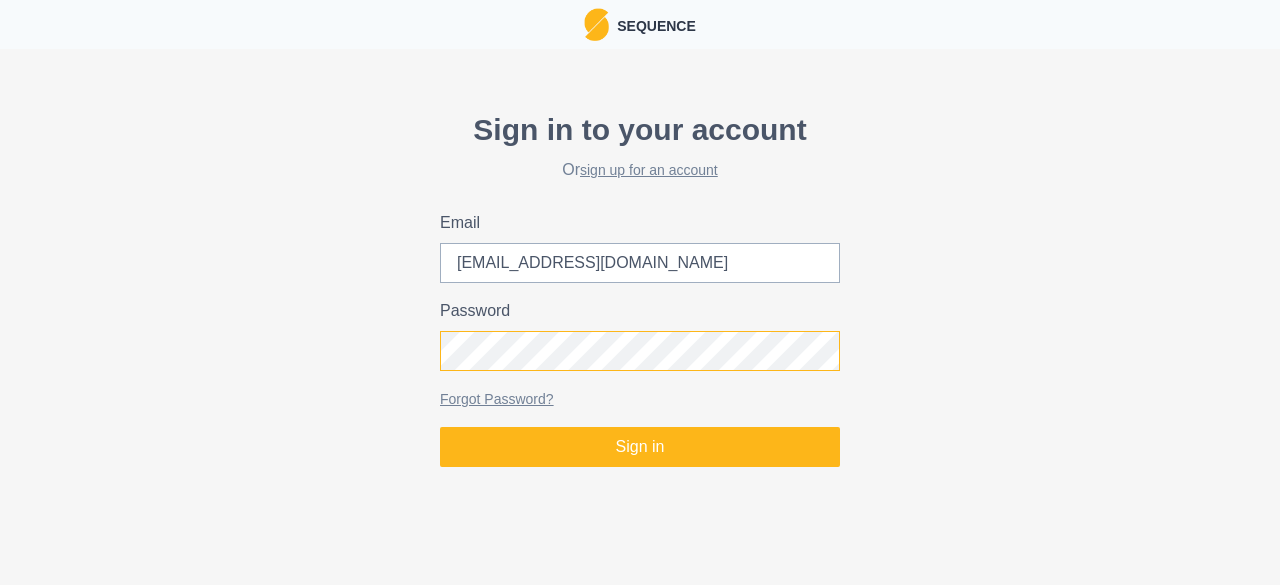click on "Sign in" at bounding box center [640, 447] 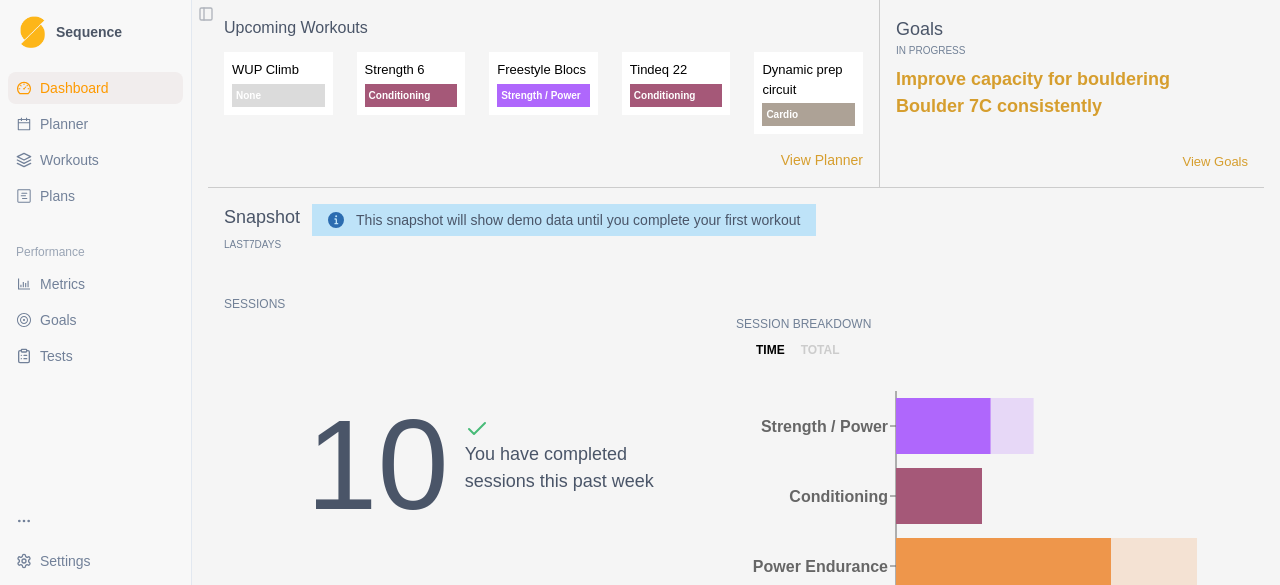 click on "total" at bounding box center [820, 350] 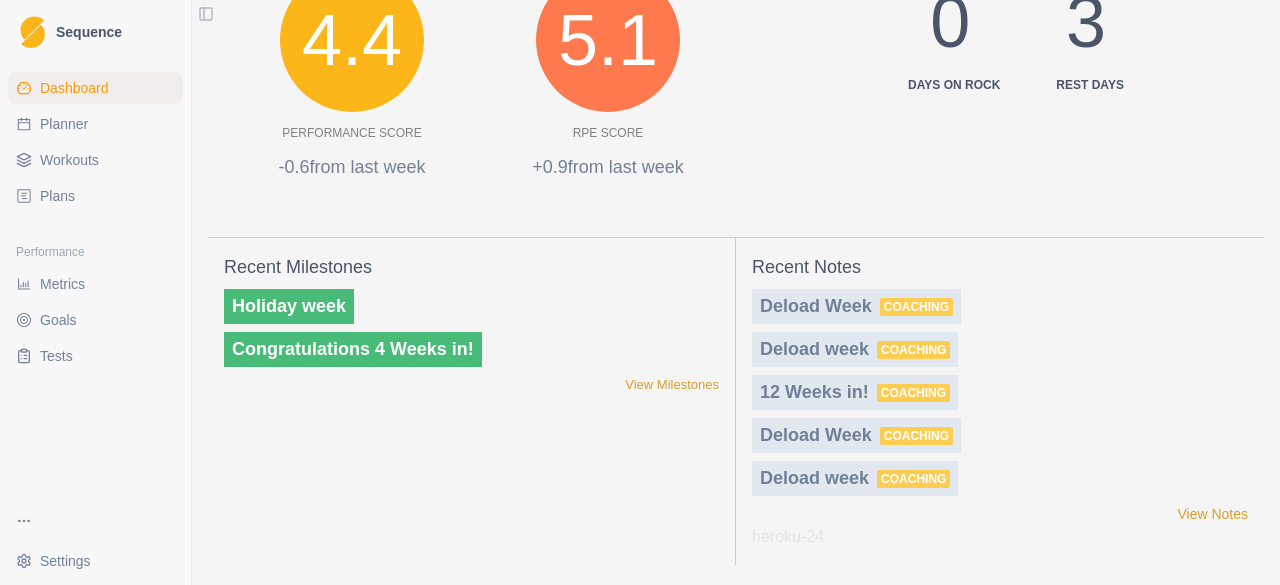 scroll, scrollTop: 968, scrollLeft: 0, axis: vertical 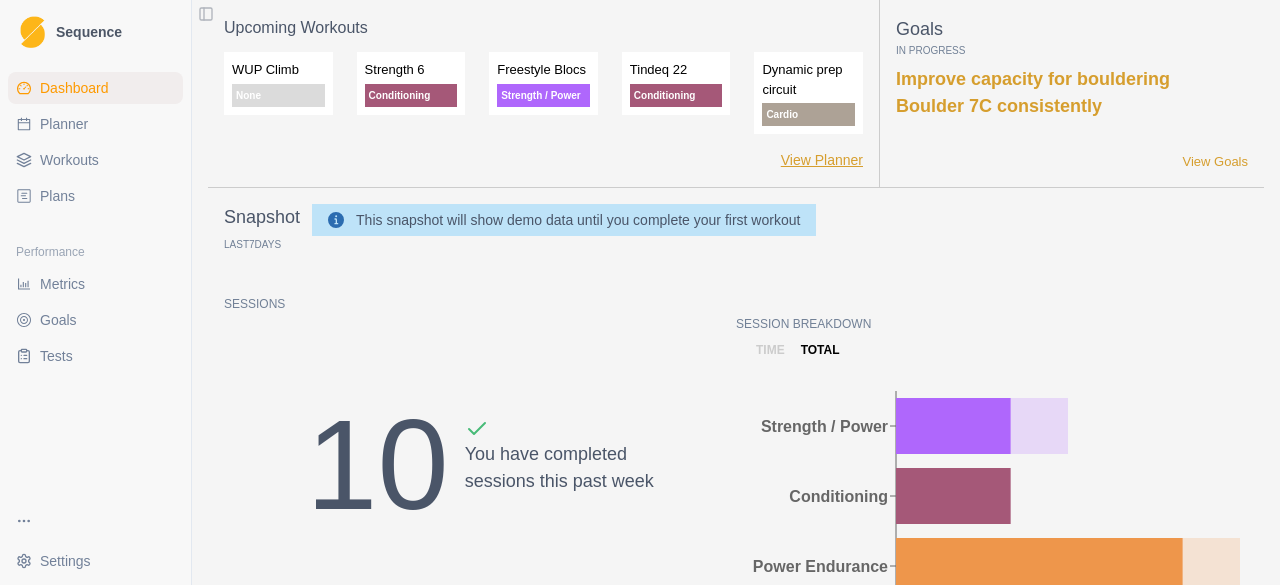click on "View Planner" at bounding box center (822, 160) 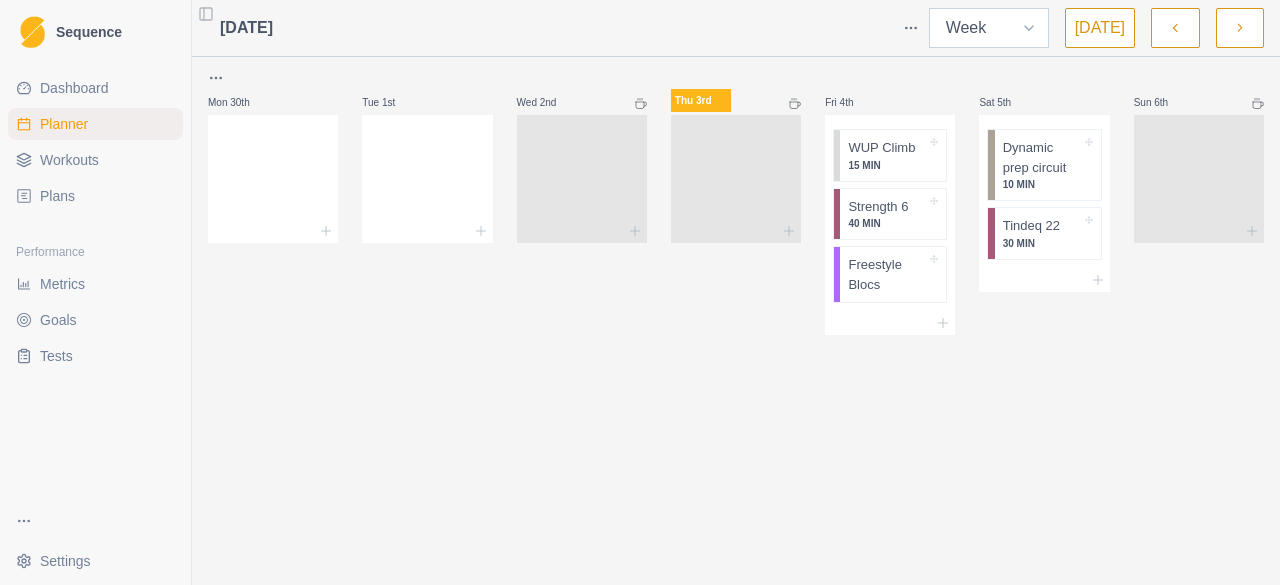 click on "Week Month" at bounding box center [989, 28] 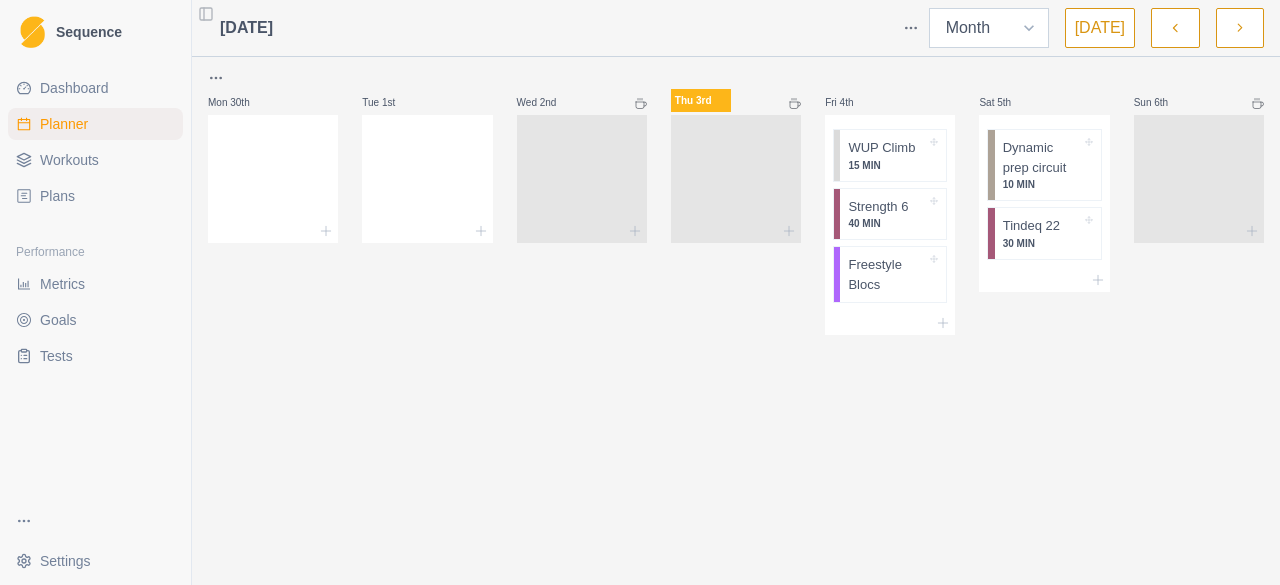 click on "Week Month" at bounding box center (989, 28) 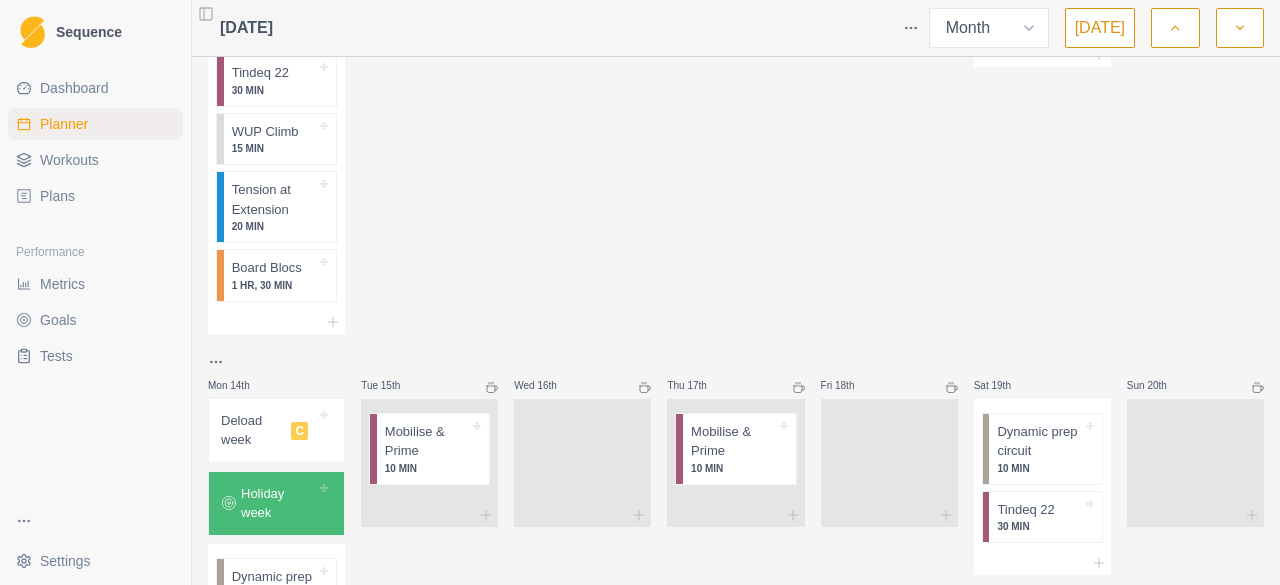 scroll, scrollTop: 654, scrollLeft: 0, axis: vertical 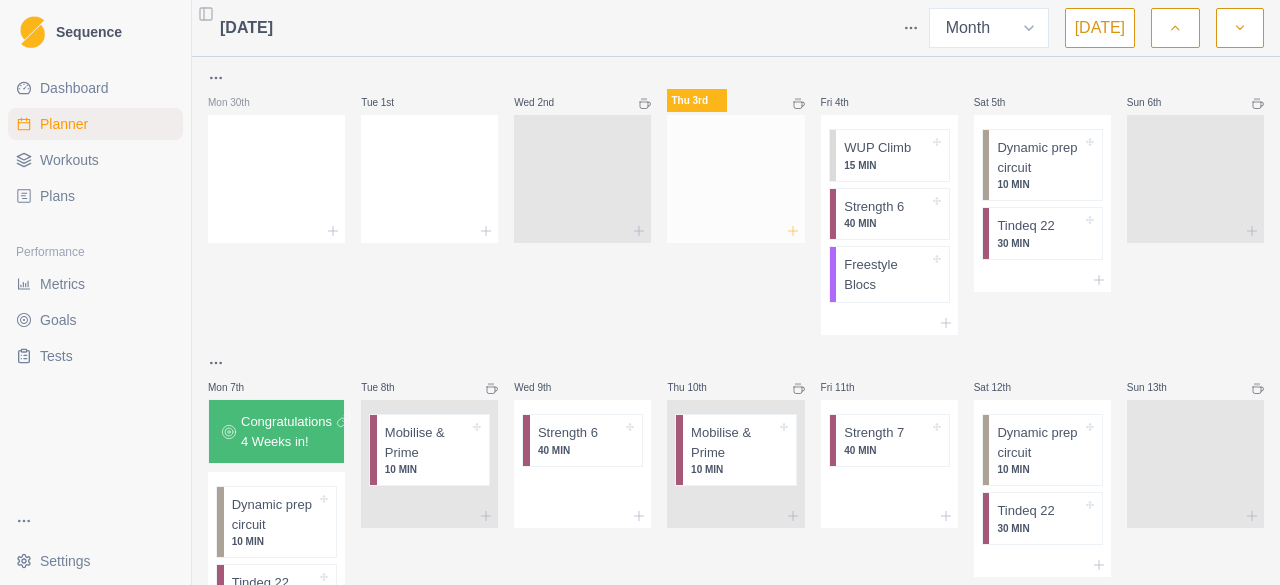click 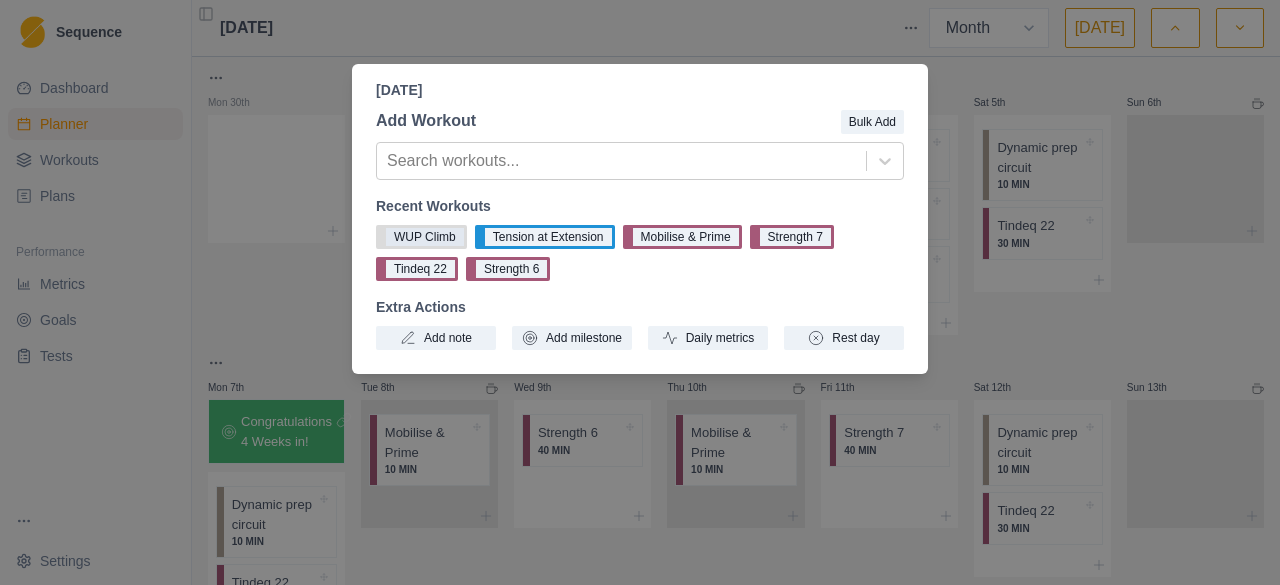 click on "WUP Climb" at bounding box center [421, 237] 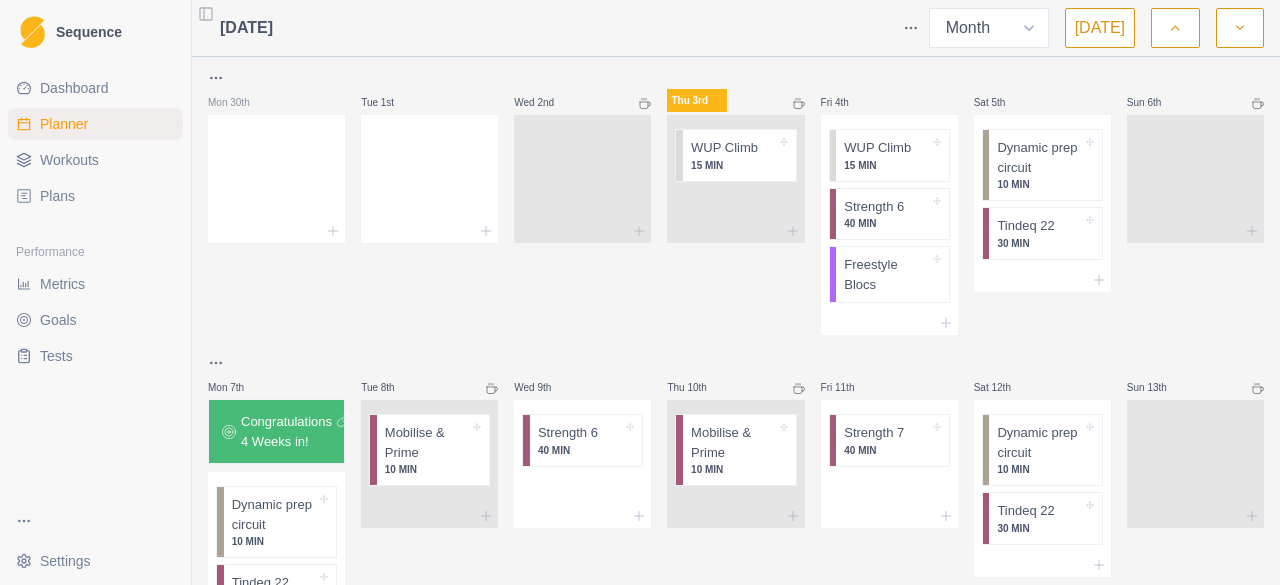 click 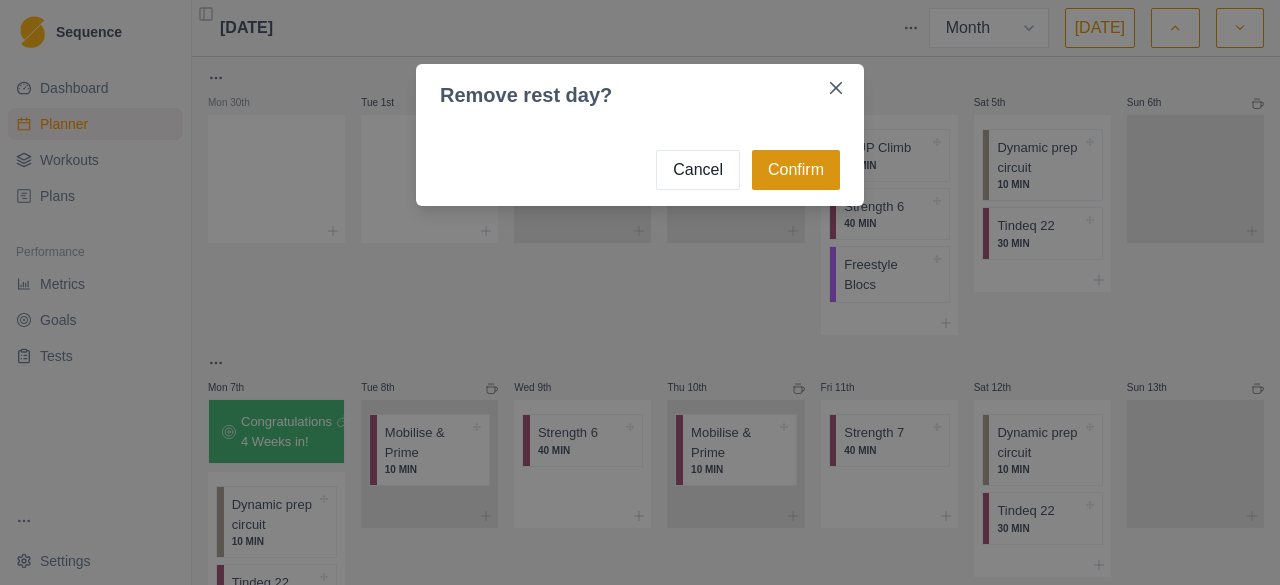 click on "Confirm" at bounding box center [796, 170] 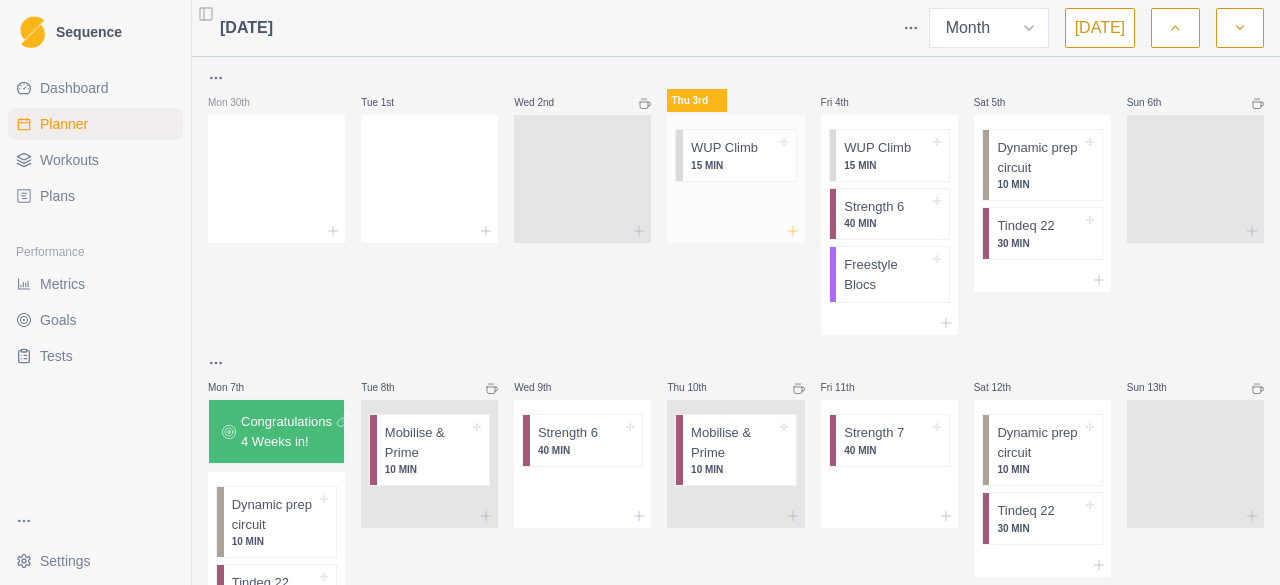 click 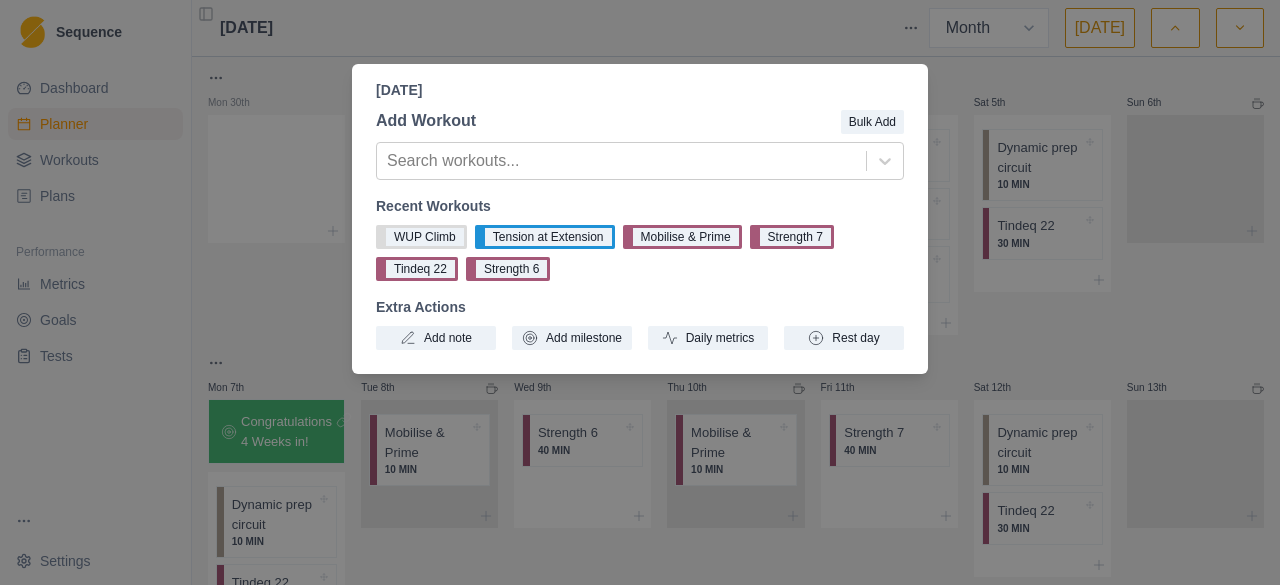 click on "[DATE] Add Workout Bulk Add Search workouts... Recent Workouts WUP Climb Tension at Extension Mobilise & Prime Strength 7 Tindeq 22 Strength 6 Extra Actions Add note Add milestone Daily metrics Rest day" at bounding box center (640, 292) 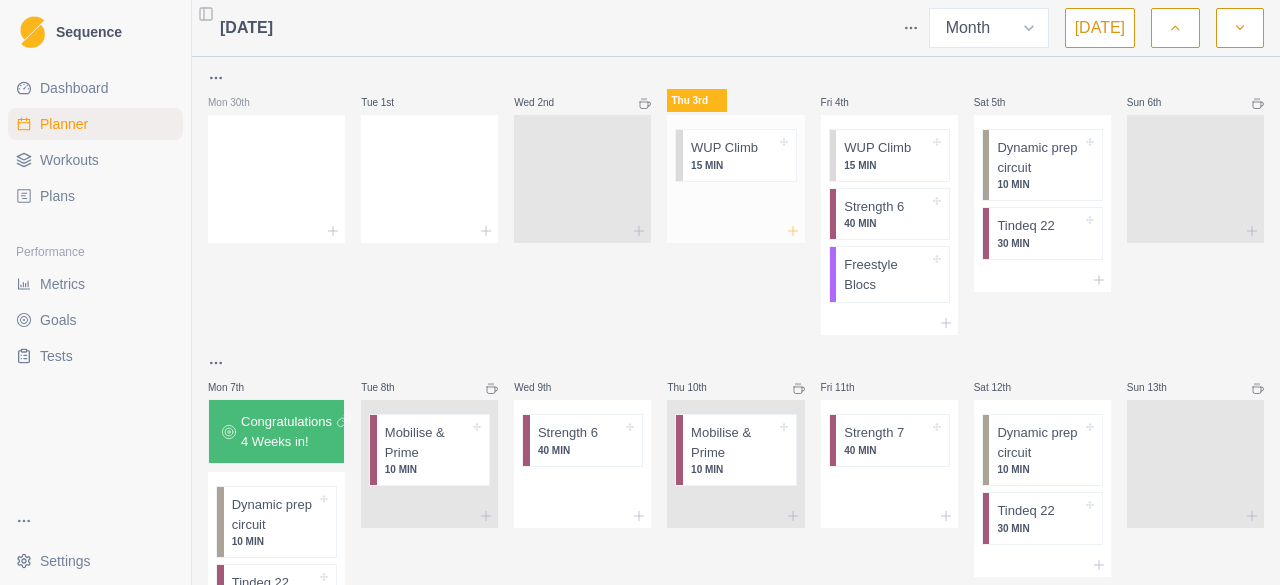 click 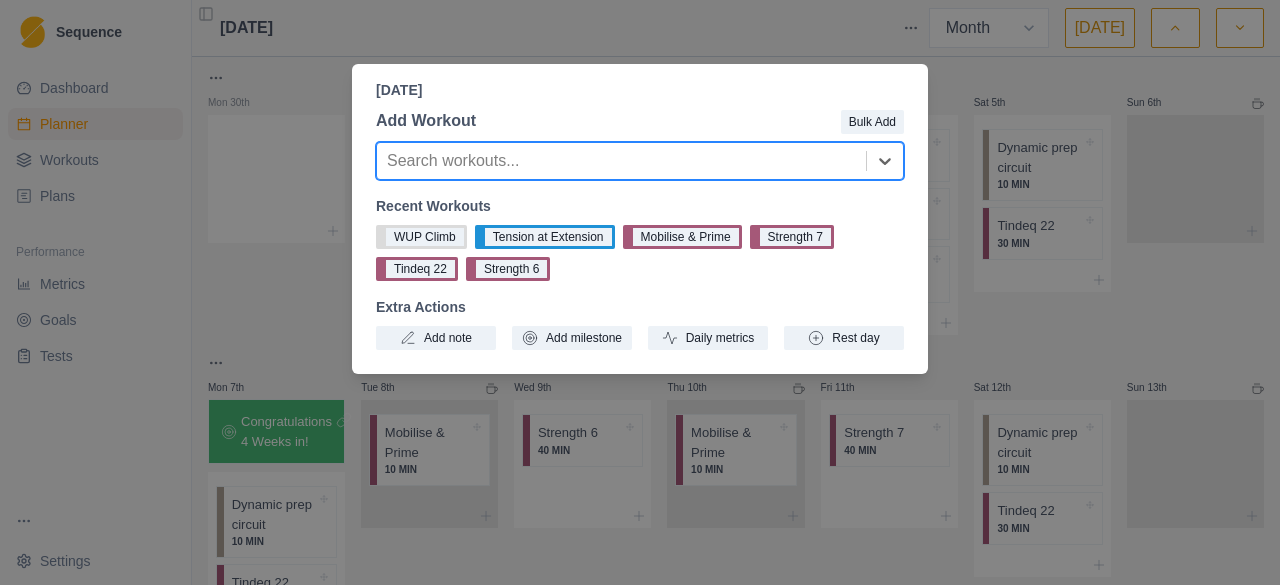 click on "[DATE] Add Workout Bulk Add Search workouts... Recent Workouts WUP Climb Tension at Extension Mobilise & Prime Strength 7 Tindeq 22 Strength 6 Extra Actions Add note Add milestone Daily metrics Rest day" at bounding box center (640, 292) 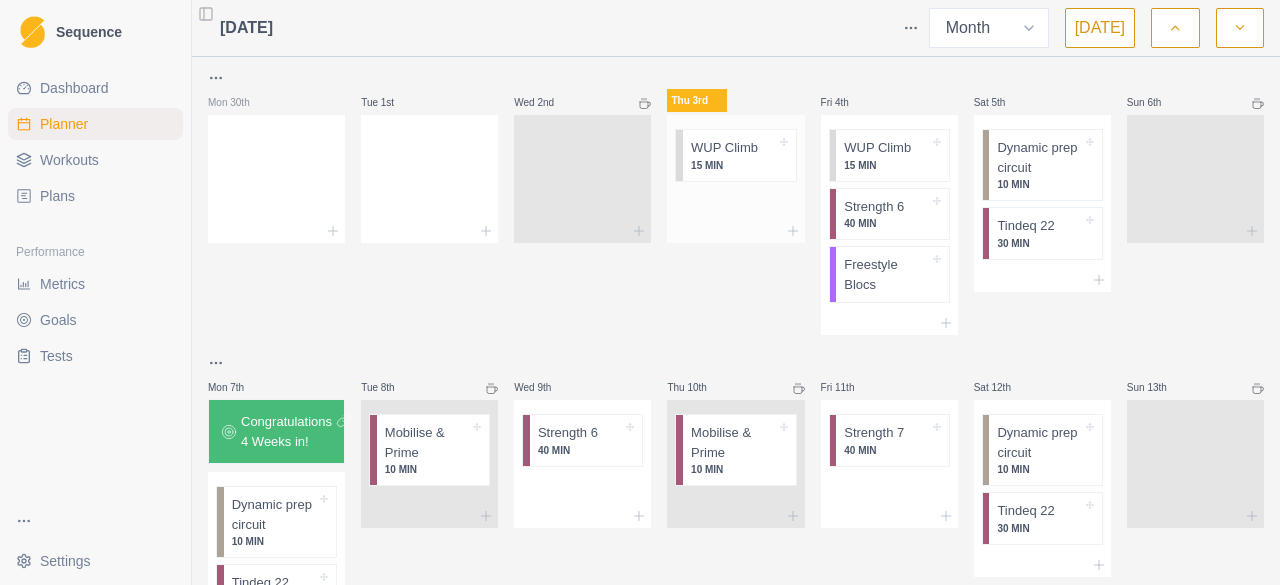 click on "WUP Climb 15 MIN" at bounding box center (735, 179) 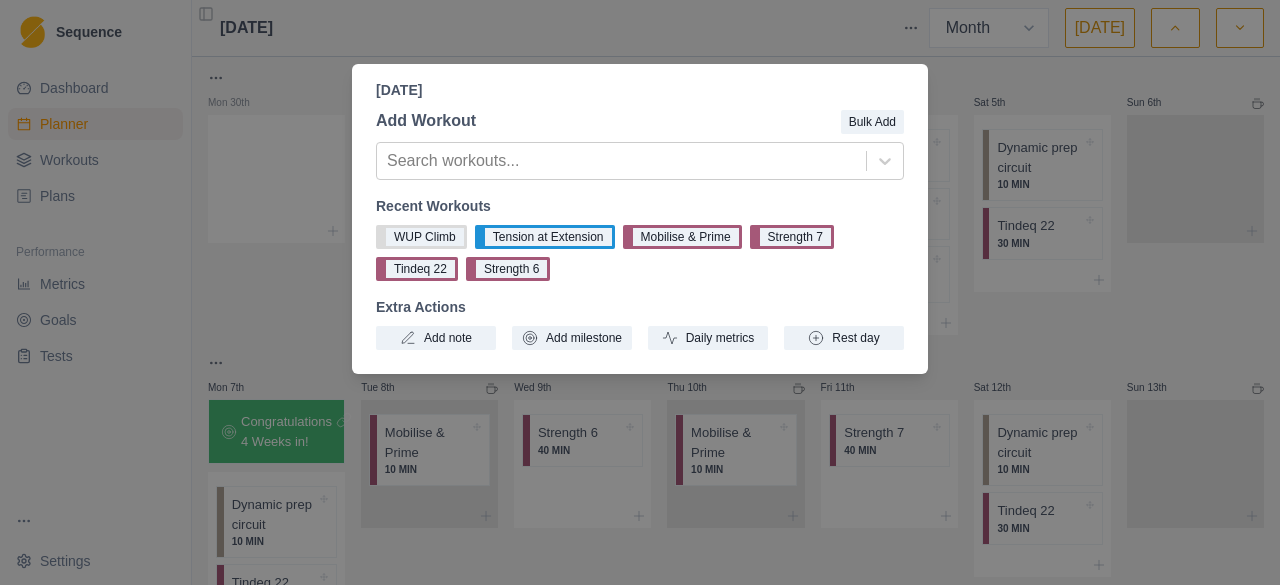click on "[DATE] Add Workout Bulk Add Search workouts... Recent Workouts WUP Climb Tension at Extension Mobilise & Prime Strength 7 Tindeq 22 Strength 6 Extra Actions Add note Add milestone Daily metrics Rest day" at bounding box center (640, 292) 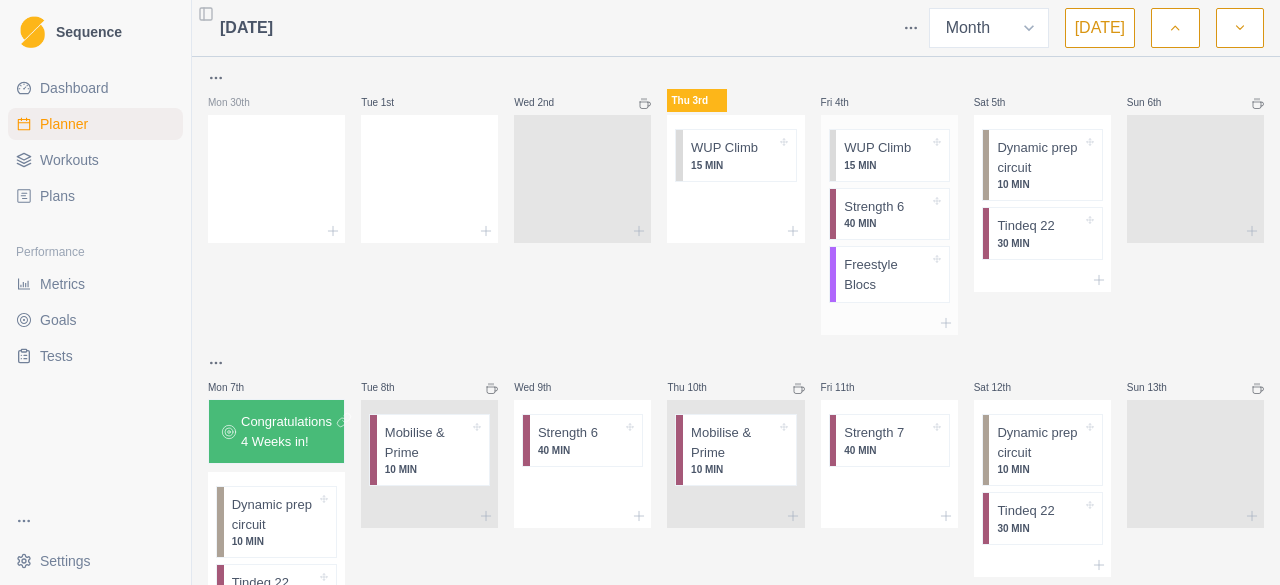 click on "15 MIN" at bounding box center [886, 165] 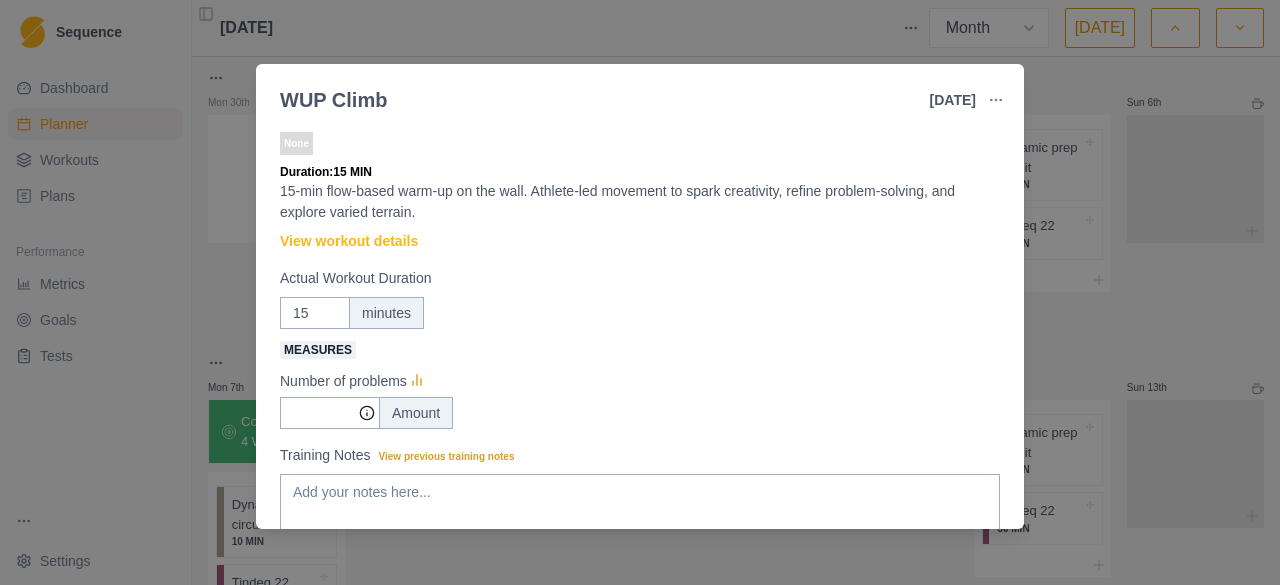 click on "WUP Climb [DATE] Link To Goal View Workout Metrics Edit Original Workout Reschedule Workout Remove From Schedule None Duration:  15 MIN 15-min flow-based warm-up on the wall. Athlete-led movement to spark creativity, refine problem-solving, and explore varied terrain.  View workout details Actual Workout Duration 15 minutes Measures Number of problems Amount Training Notes View previous training notes Mark as Incomplete Complete Workout" at bounding box center [640, 292] 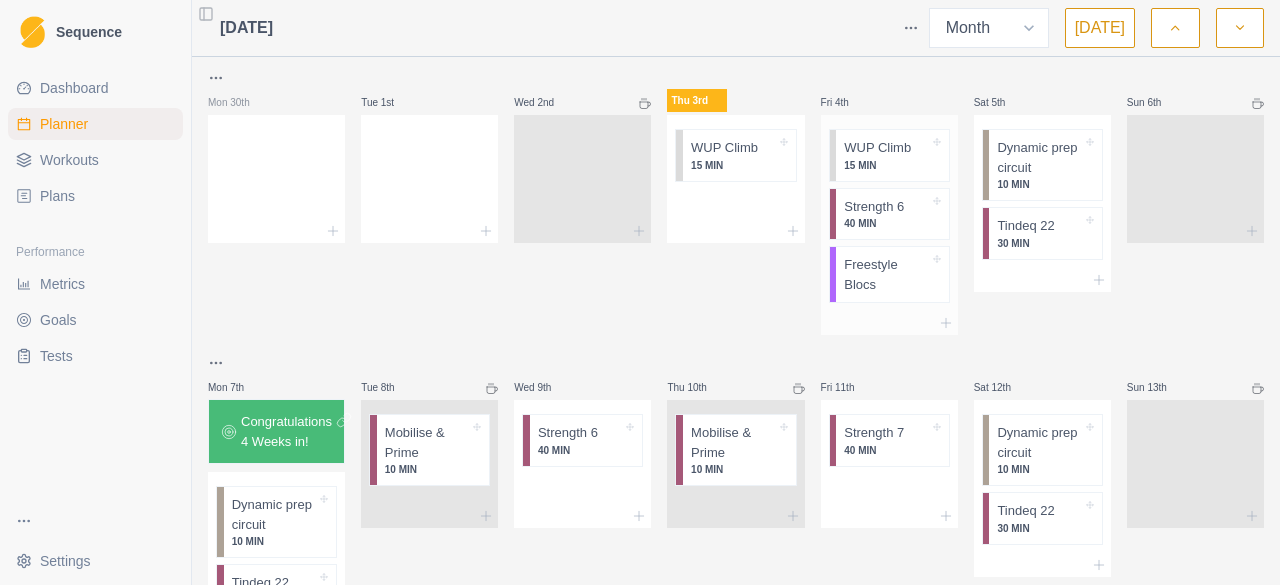 click on "Strength 6" at bounding box center [874, 207] 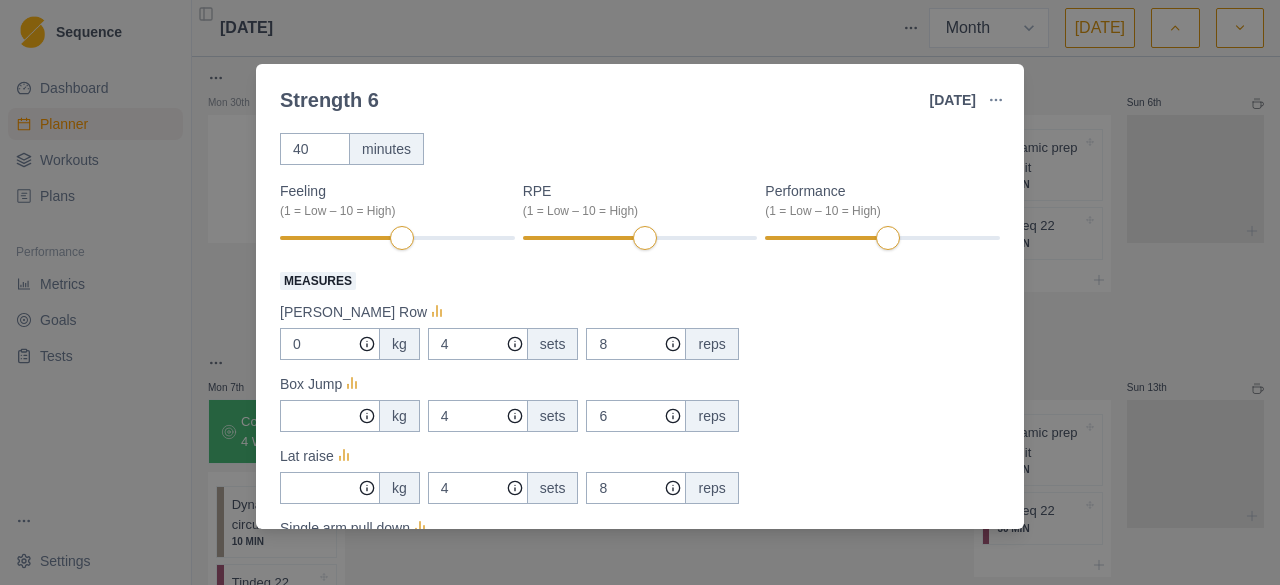 scroll, scrollTop: 0, scrollLeft: 0, axis: both 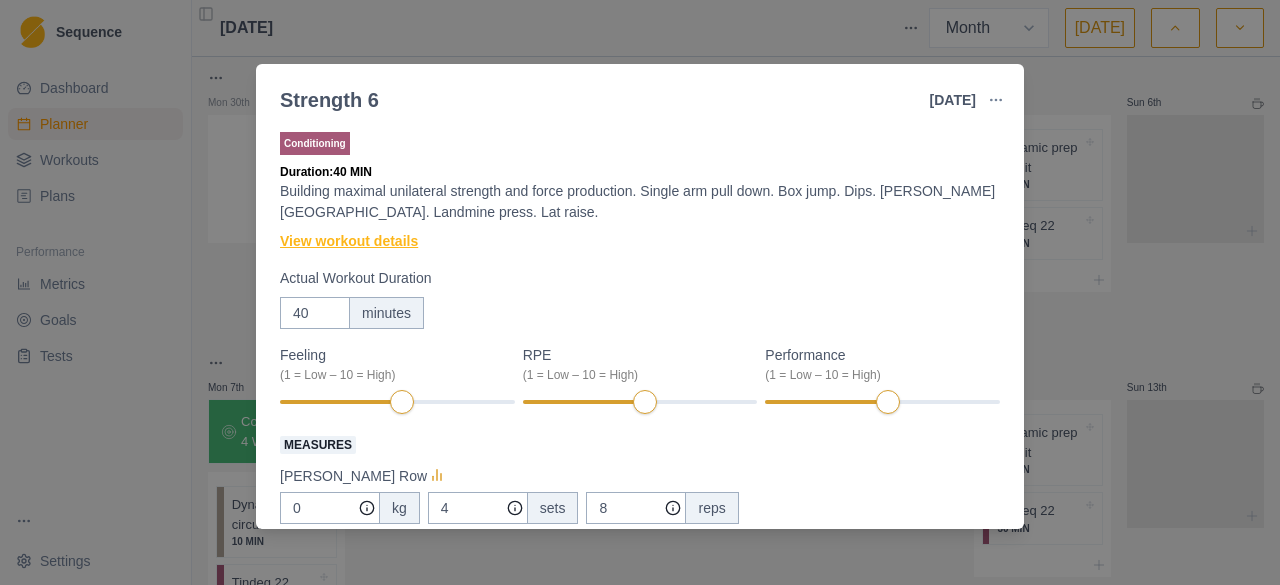 click on "View workout details" at bounding box center (349, 241) 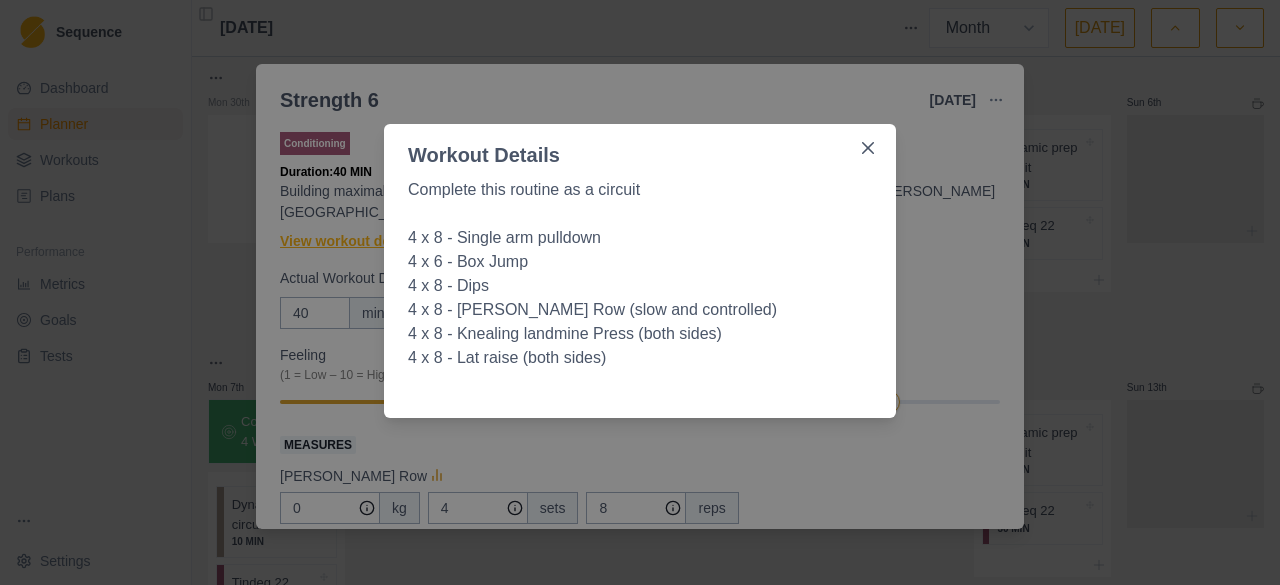 click on "Workout Details Complete this routine as a circuit  4 x 8 - Single arm pulldown  4 x 6 - Box Jump  4 x 8 - Dips  4 x 8 - [PERSON_NAME] Row (slow and controlled)  4 x 8 - Knealing landmine Press (both sides)  4 x 8 - Lat raise (both sides)" at bounding box center [640, 292] 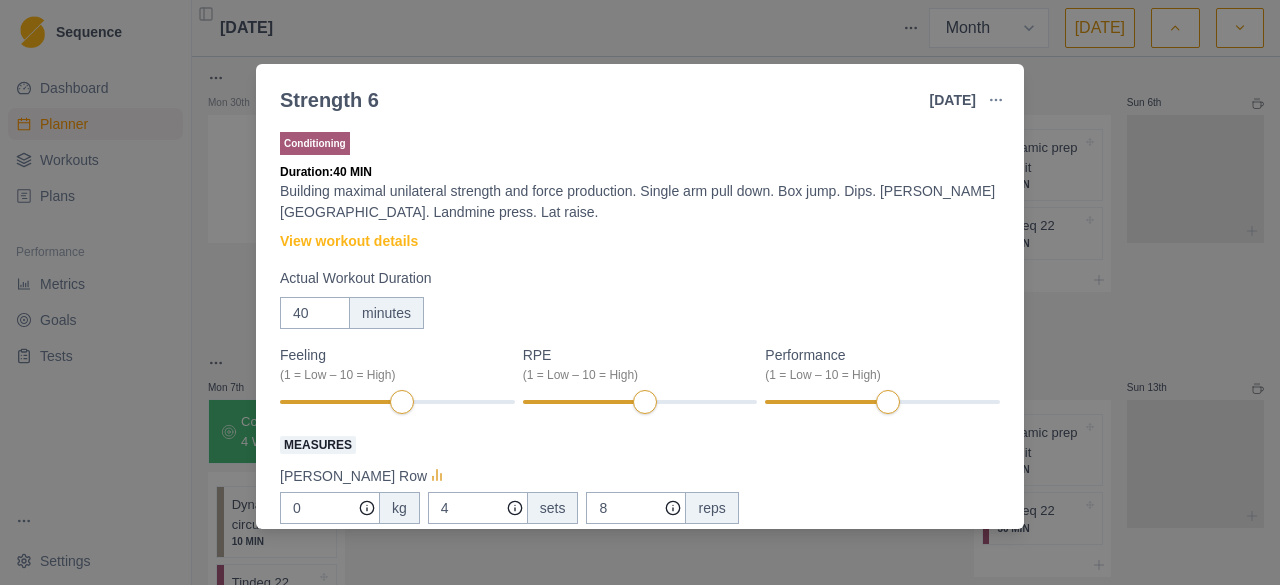 click on "Strength 6 [DATE] Link To Goal View Workout Metrics Edit Original Workout Reschedule Workout Remove From Schedule Conditioning Duration:  40 MIN Building maximal unilateral strength and force production. Single arm pull down. Box jump. Dips. [PERSON_NAME][GEOGRAPHIC_DATA]. Landmine press. Lat raise.  View workout details Actual Workout Duration 40 minutes Feeling (1 = Low – 10 = High) RPE (1 = Low – 10 = High) Performance (1 = Low – 10 = High) Measures [PERSON_NAME] Row 0 kg 4 sets 8 reps Box Jump kg 4 sets 6 reps Lat raise kg 4 sets 8 reps Single arm pull down kg 4 sets 8 reps Dips kg 4 sets 8 reps Knealing Landmine Press kg 4 sets 8 reps Training Notes View previous training notes Mark as Incomplete Complete Workout" at bounding box center (640, 292) 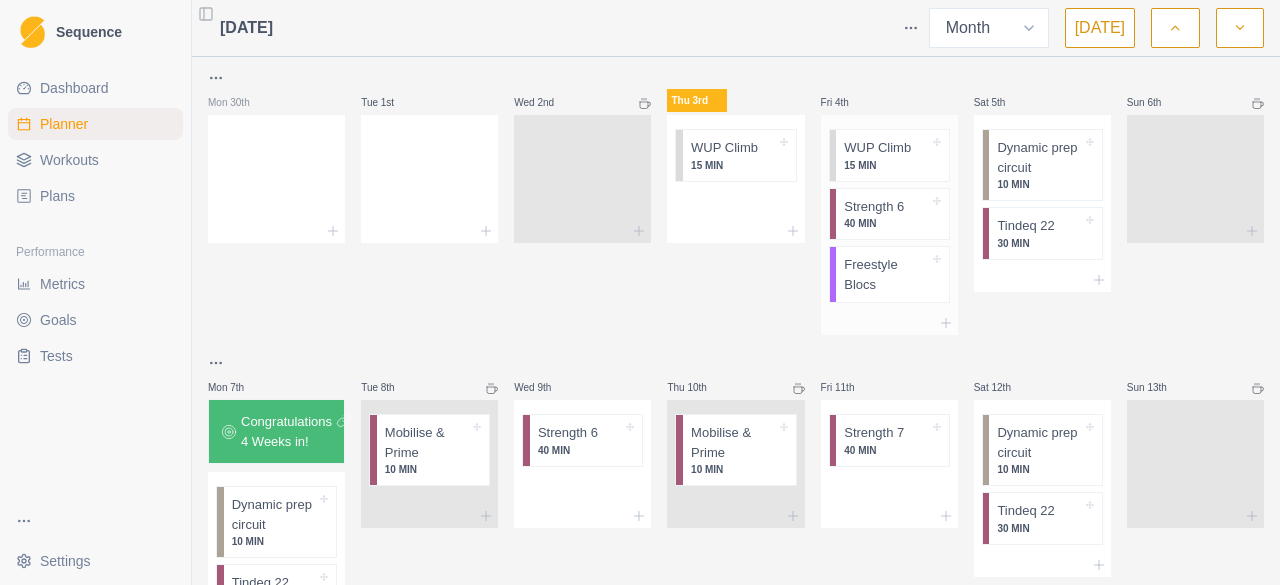 click on "Freestyle Blocs" at bounding box center [886, 274] 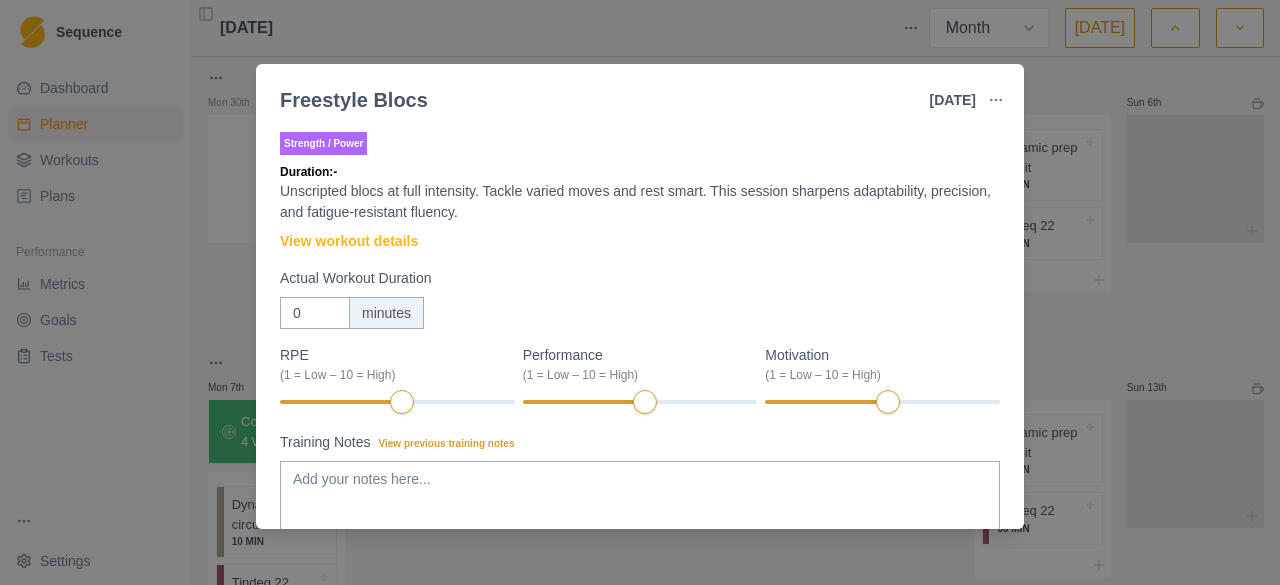 click on "Freestyle Blocs [DATE] Link To Goal View Workout Metrics Edit Original Workout Reschedule Workout Remove From Schedule Strength / Power Duration:  - Unscripted blocs at full intensity. Tackle varied moves and rest smart. This session sharpens adaptability, precision, and fatigue-resistant fluency. View workout details Actual Workout Duration 0 minutes RPE (1 = Low – 10 = High) Performance (1 = Low – 10 = High) Motivation (1 = Low – 10 = High) Training Notes View previous training notes Mark as Incomplete Complete Workout" at bounding box center [640, 292] 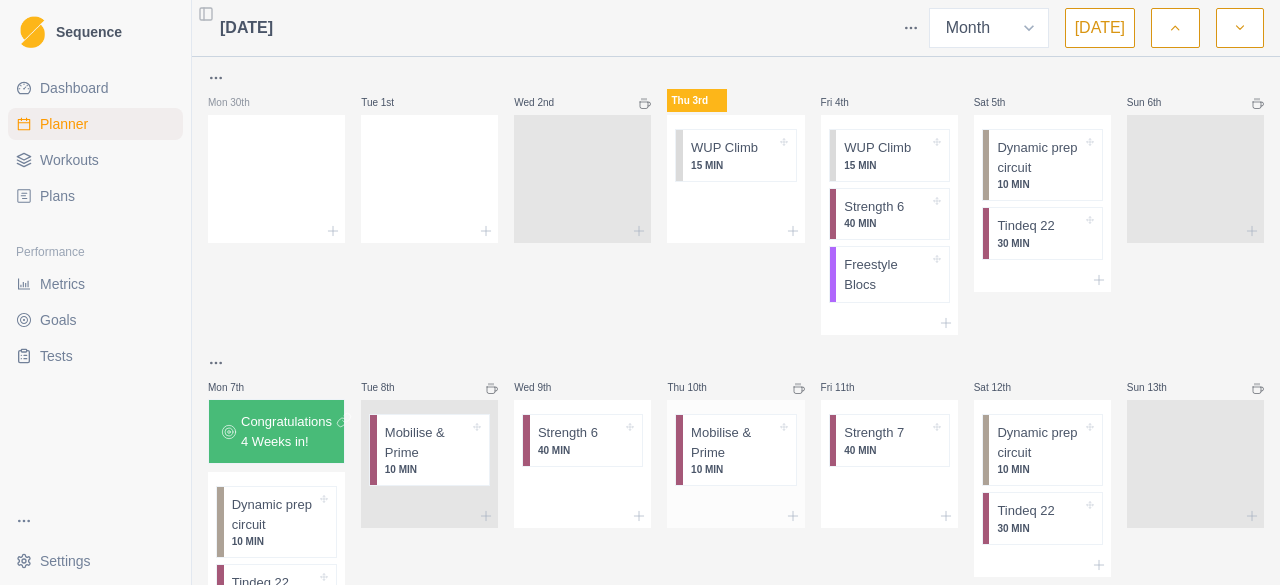 click on "Mobilise & Prime" at bounding box center (733, 442) 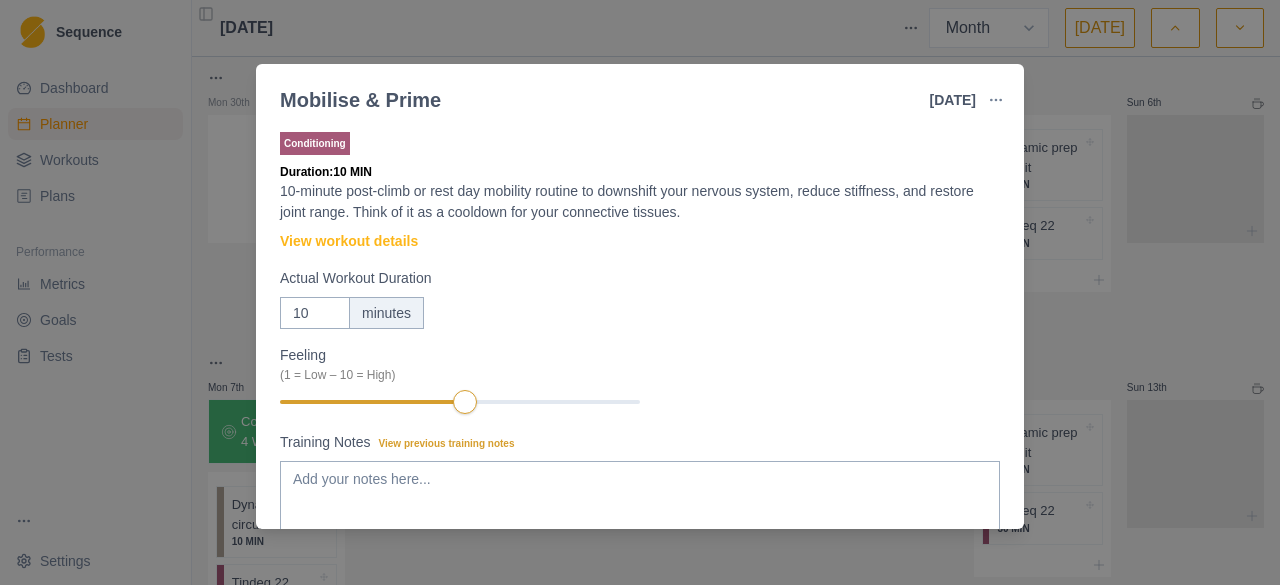 click on "Conditioning Duration:  10 MIN 10-minute post-climb or rest day mobility routine to downshift your nervous system, reduce stiffness, and restore joint range. Think of it as a cooldown for your connective tissues.  View workout details Actual Workout Duration 10 minutes Feeling (1 = Low – 10 = High) Training Notes View previous training notes Mark as Incomplete Complete Workout" at bounding box center (640, 395) 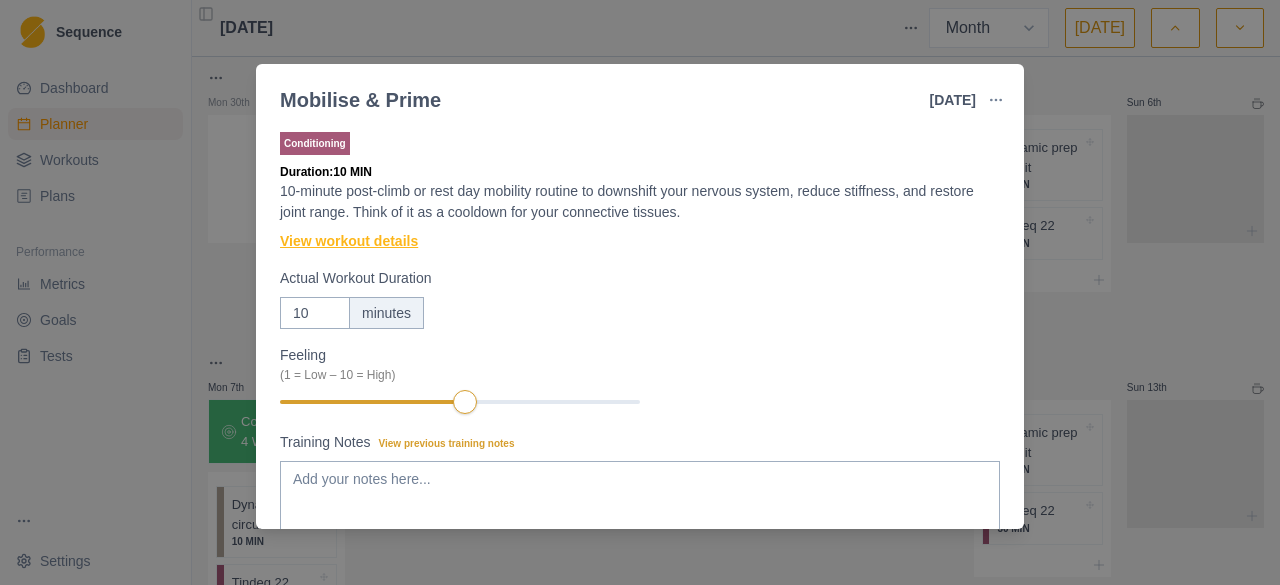click on "View workout details" at bounding box center (349, 241) 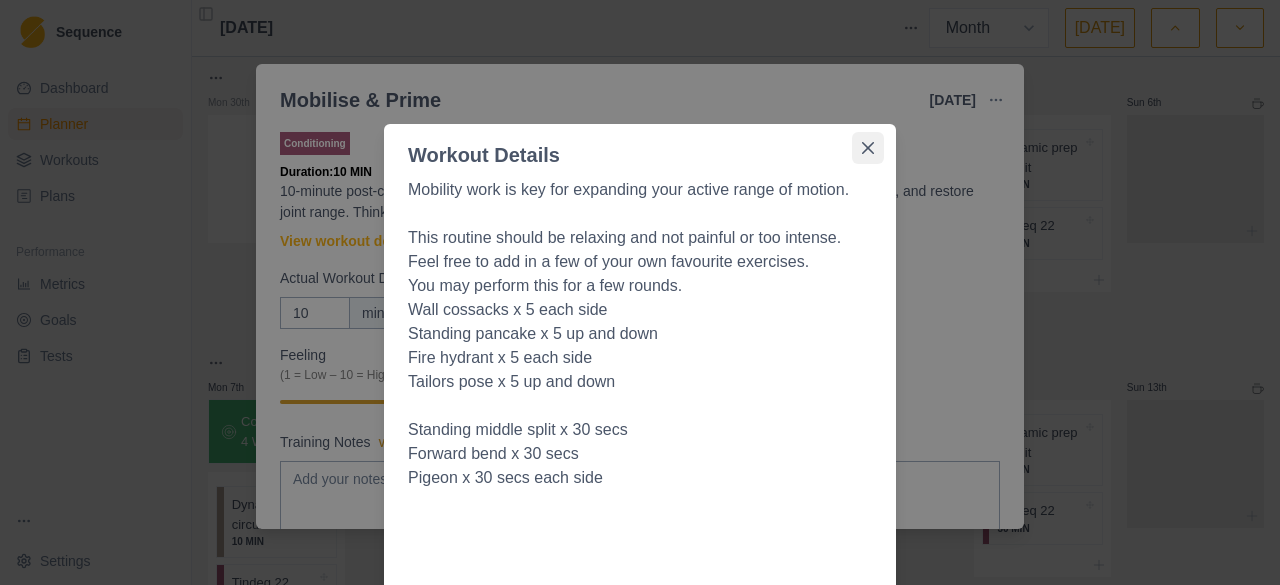 click 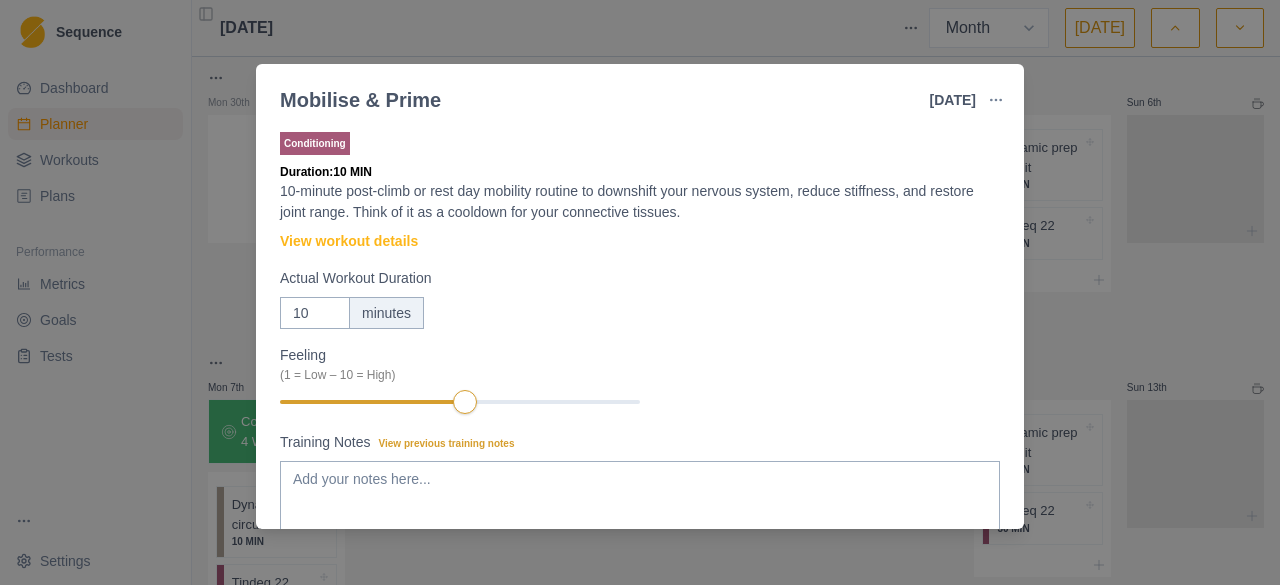 click on "Mobilise & Prime [DATE] Link To Goal View Workout Metrics Edit Original Workout Reschedule Workout Remove From Schedule Conditioning Duration:  10 MIN 10-minute post-climb or rest day mobility routine to downshift your nervous system, reduce stiffness, and restore joint range. Think of it as a cooldown for your connective tissues.  View workout details Actual Workout Duration 10 minutes Feeling (1 = Low – 10 = High) Training Notes View previous training notes Mark as Incomplete Complete Workout" at bounding box center (640, 292) 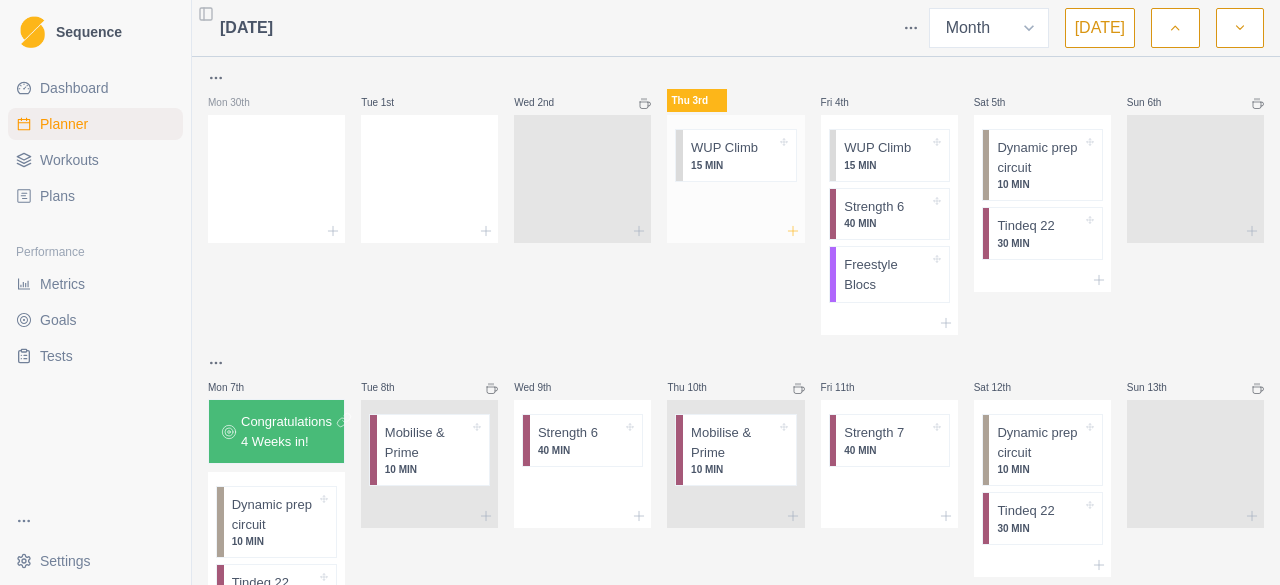 click 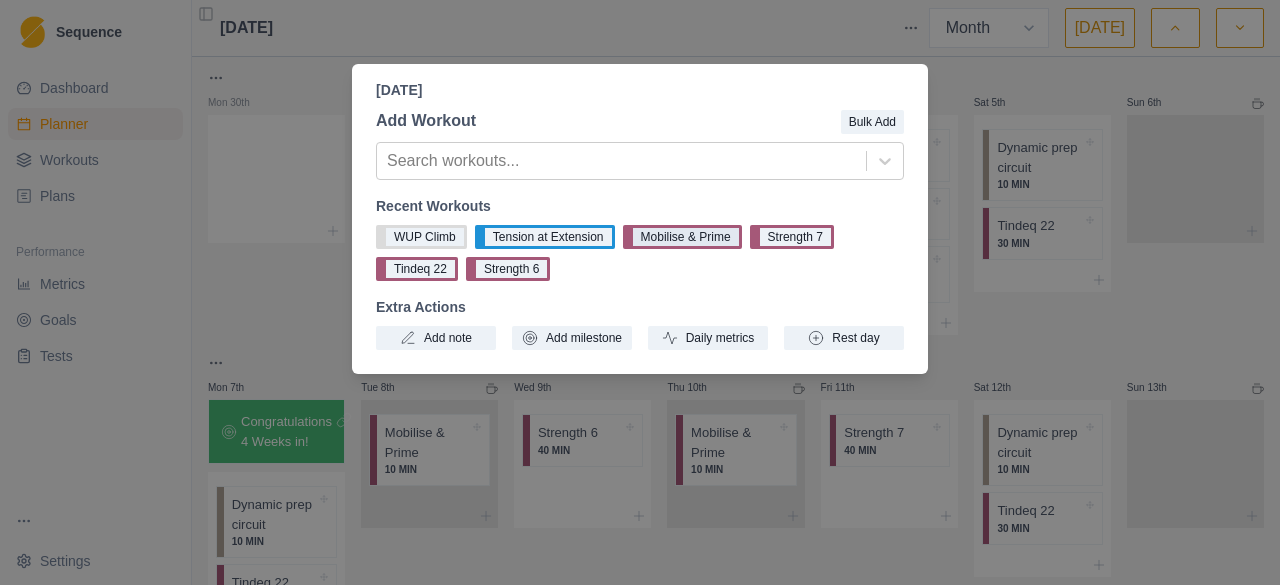 click on "Mobilise & Prime" at bounding box center [682, 237] 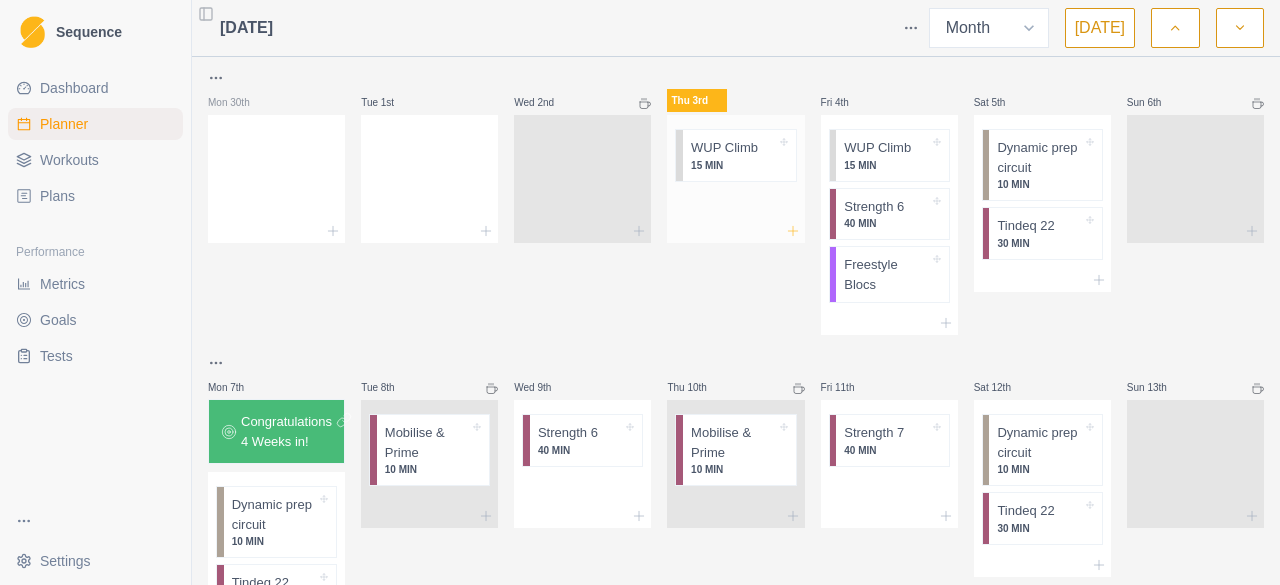 click 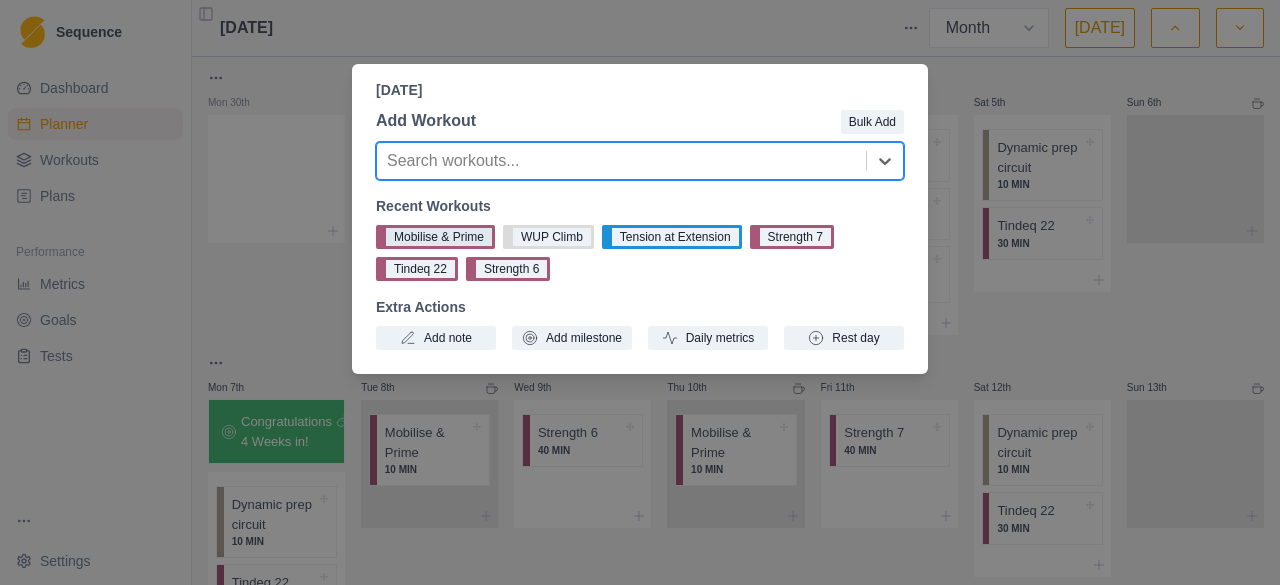 click on "Mobilise & Prime" at bounding box center [435, 237] 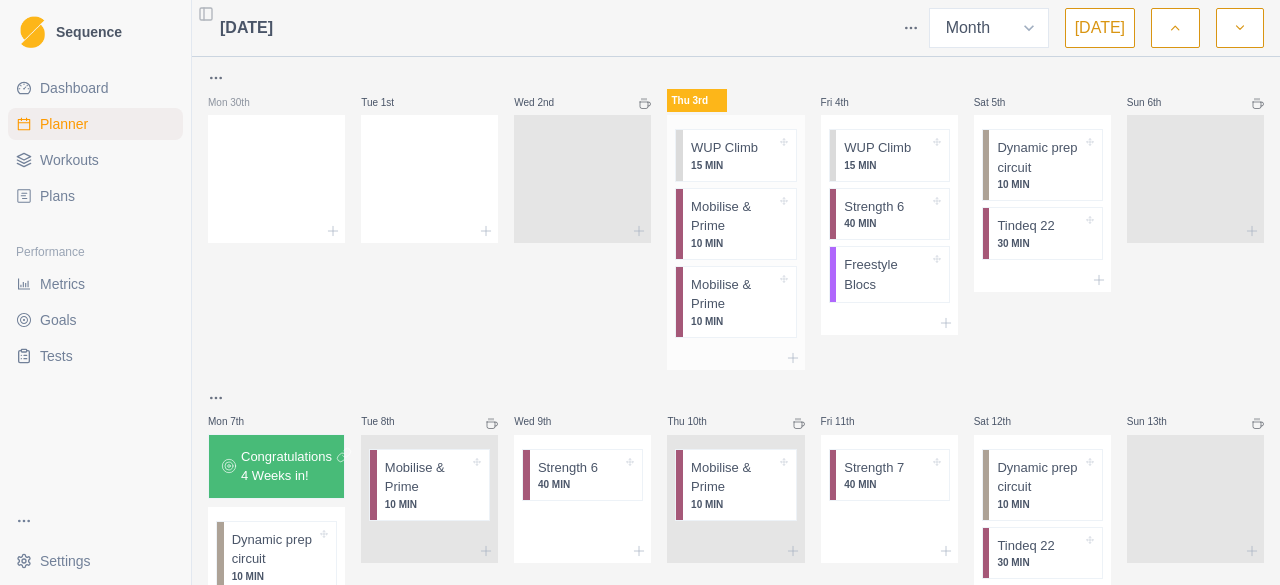 click on "Mobilise & Prime 10 MIN" at bounding box center [739, 302] 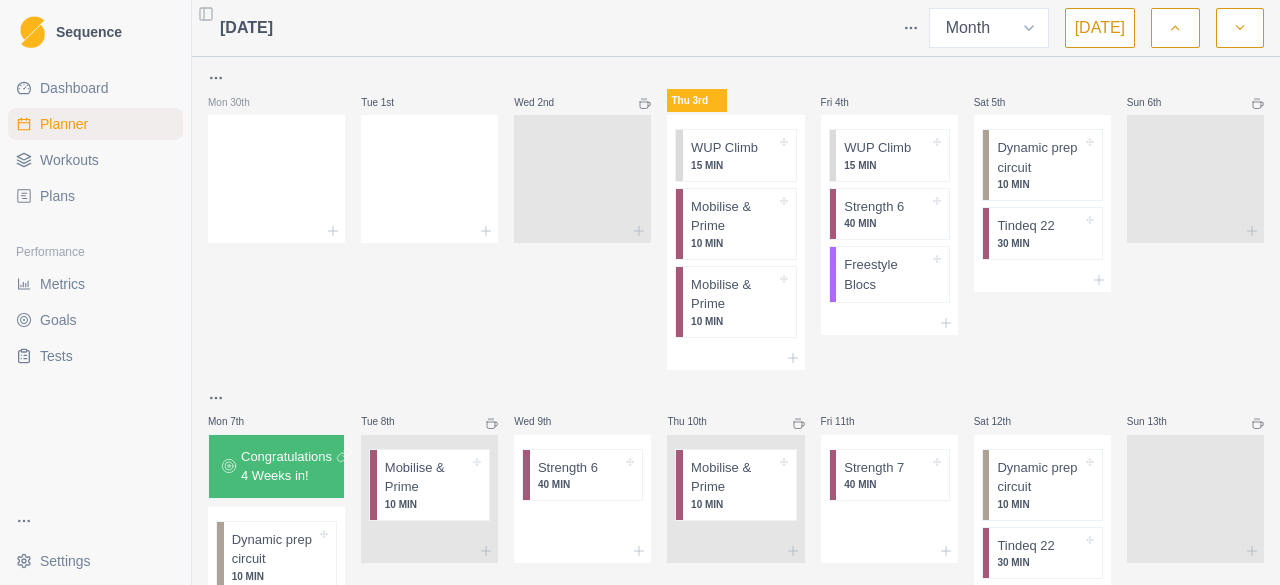 click on "Mobilise & Prime 10 MIN" at bounding box center (739, 302) 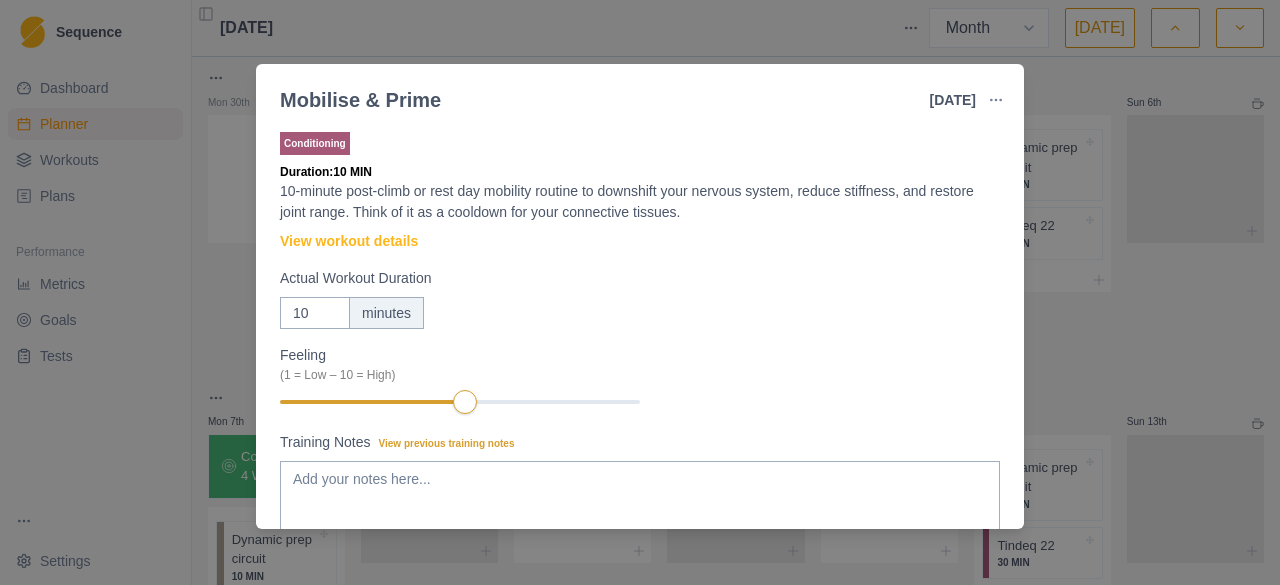 click on "Mobilise & Prime [DATE] Link To Goal View Workout Metrics Edit Original Workout Reschedule Workout Remove From Schedule Conditioning Duration:  10 MIN 10-minute post-climb or rest day mobility routine to downshift your nervous system, reduce stiffness, and restore joint range. Think of it as a cooldown for your connective tissues.  View workout details Actual Workout Duration 10 minutes Feeling (1 = Low – 10 = High) Training Notes View previous training notes Mark as Incomplete Complete Workout" at bounding box center (640, 292) 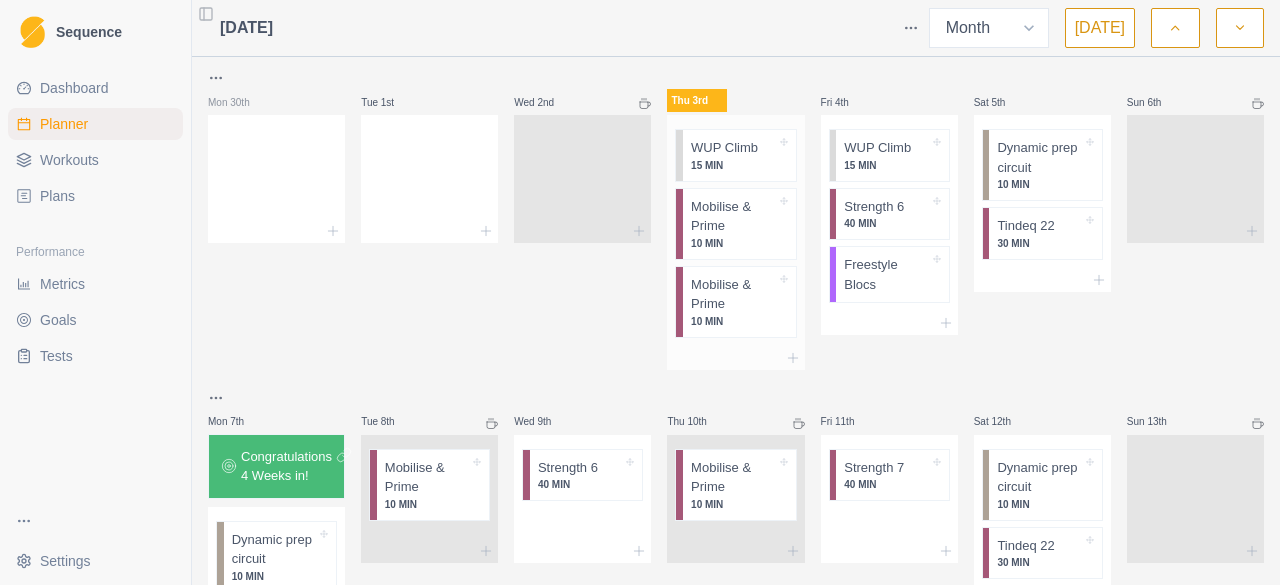 click on "Mobilise & Prime 10 MIN" at bounding box center [739, 302] 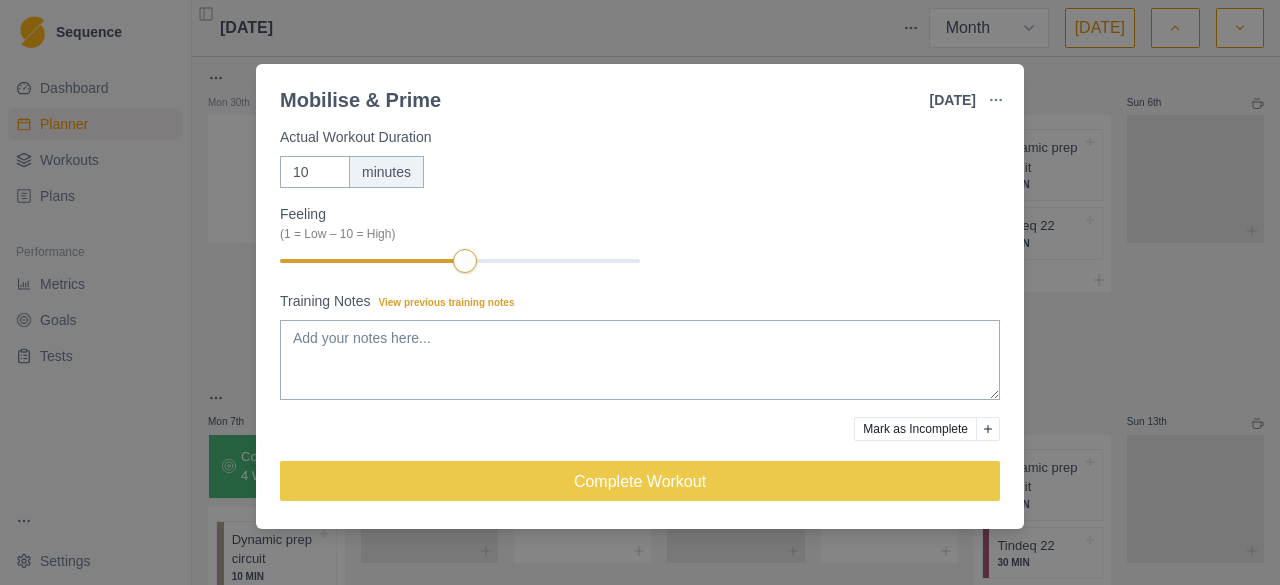 scroll, scrollTop: 0, scrollLeft: 0, axis: both 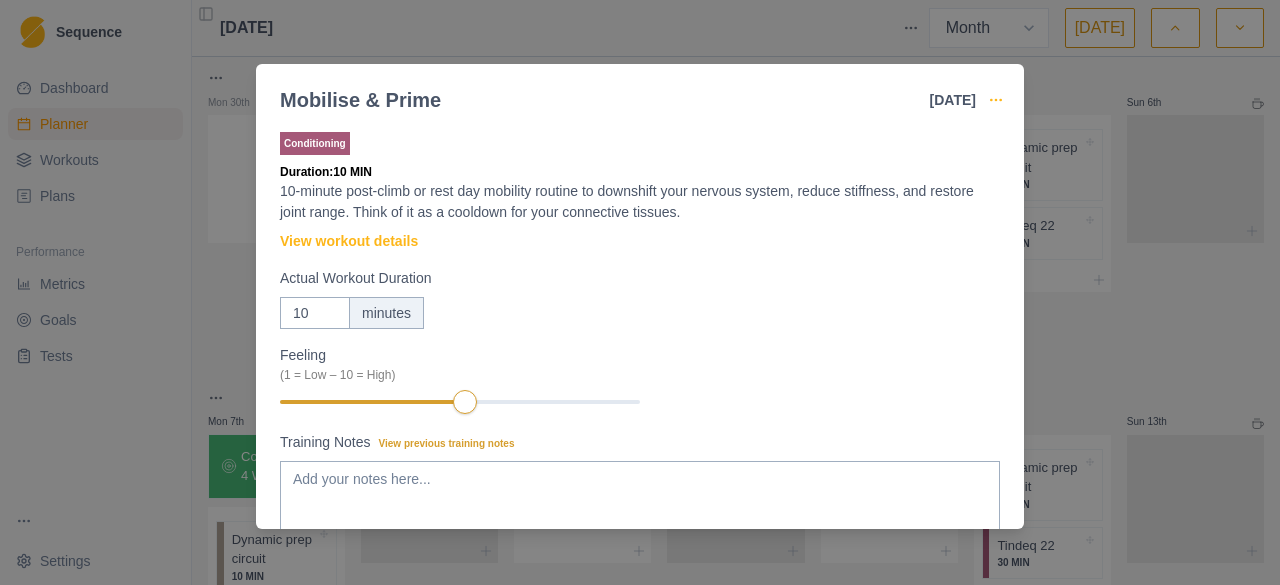 click 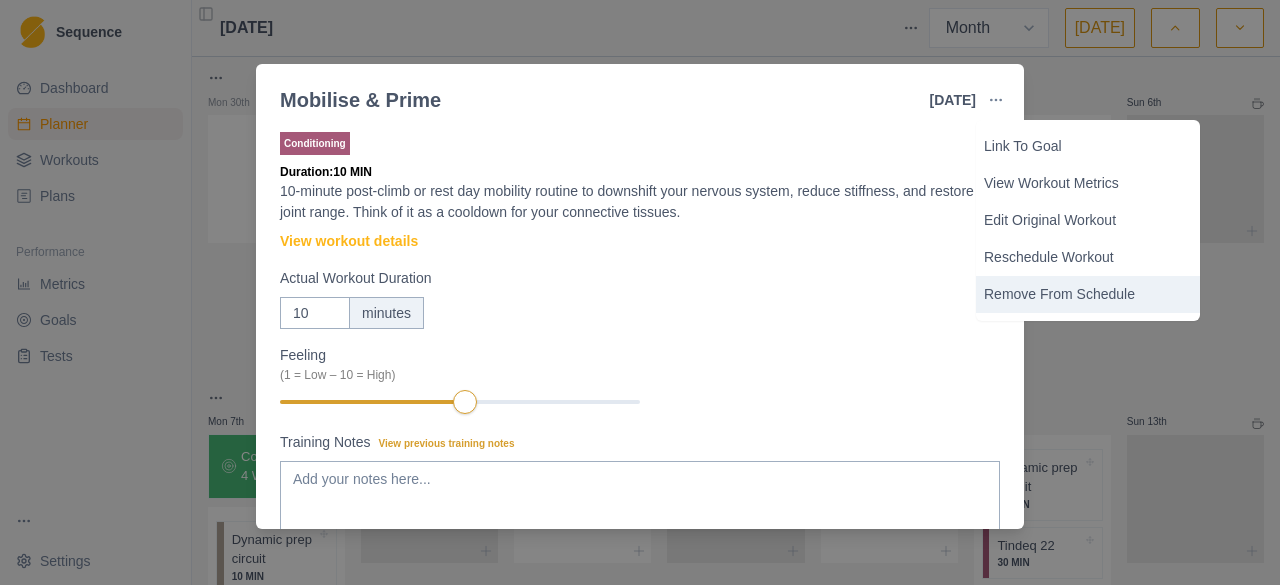 click on "Remove From Schedule" at bounding box center (1088, 294) 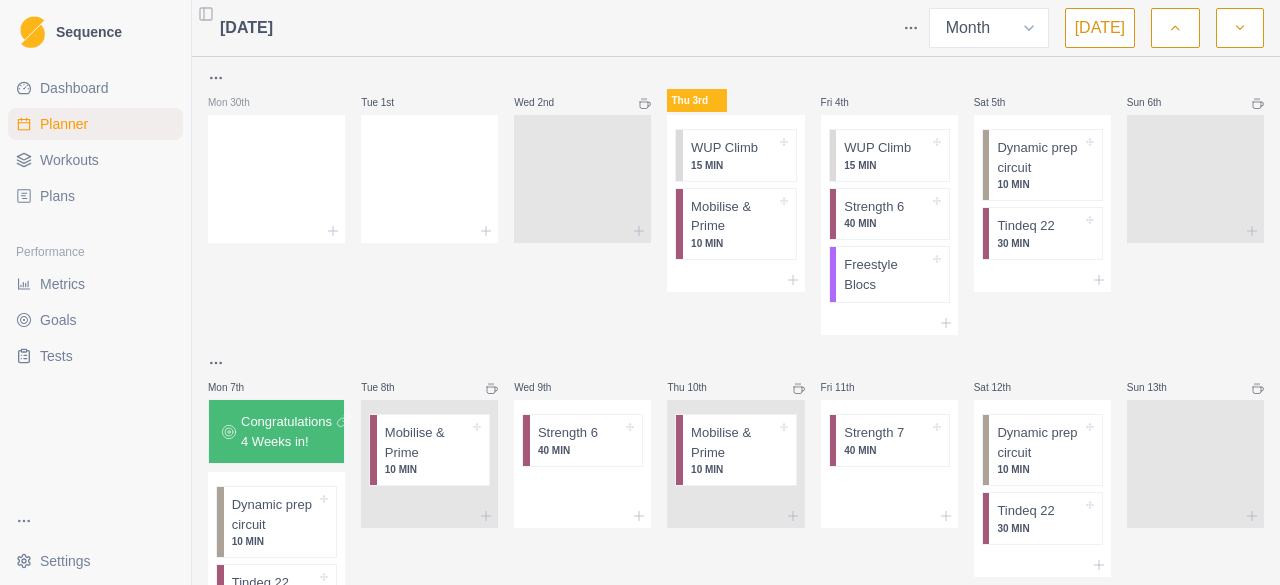 click on "Sat 5th Dynamic prep circuit 10 MIN Tindeq 22 30 MIN" at bounding box center [1042, 200] 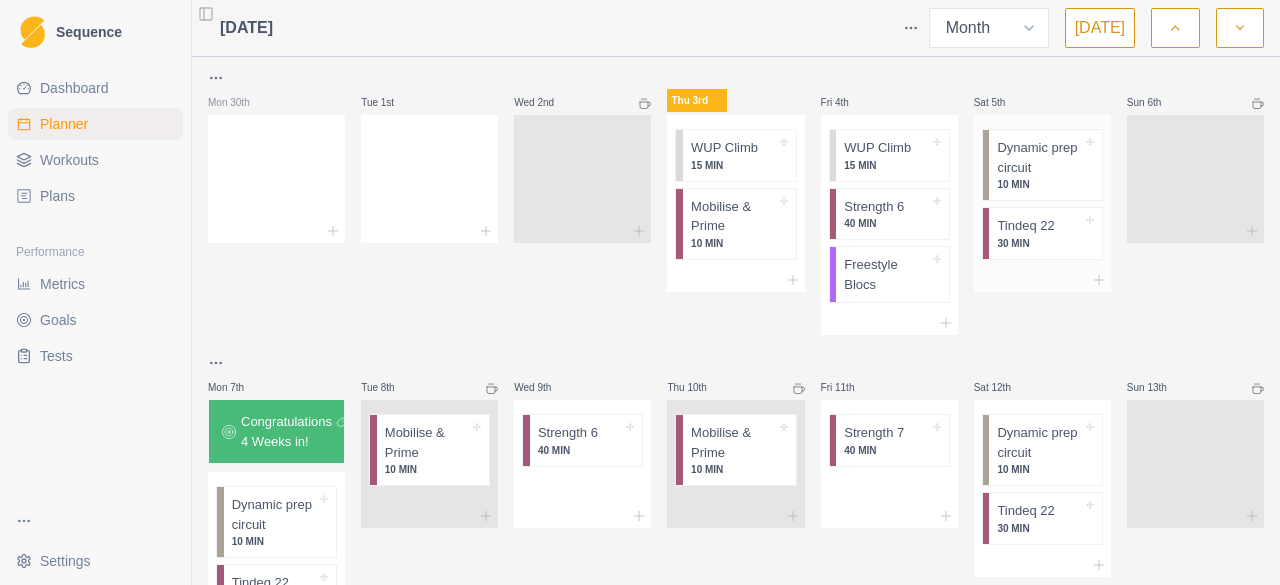 click on "Dynamic prep circuit" at bounding box center (1039, 157) 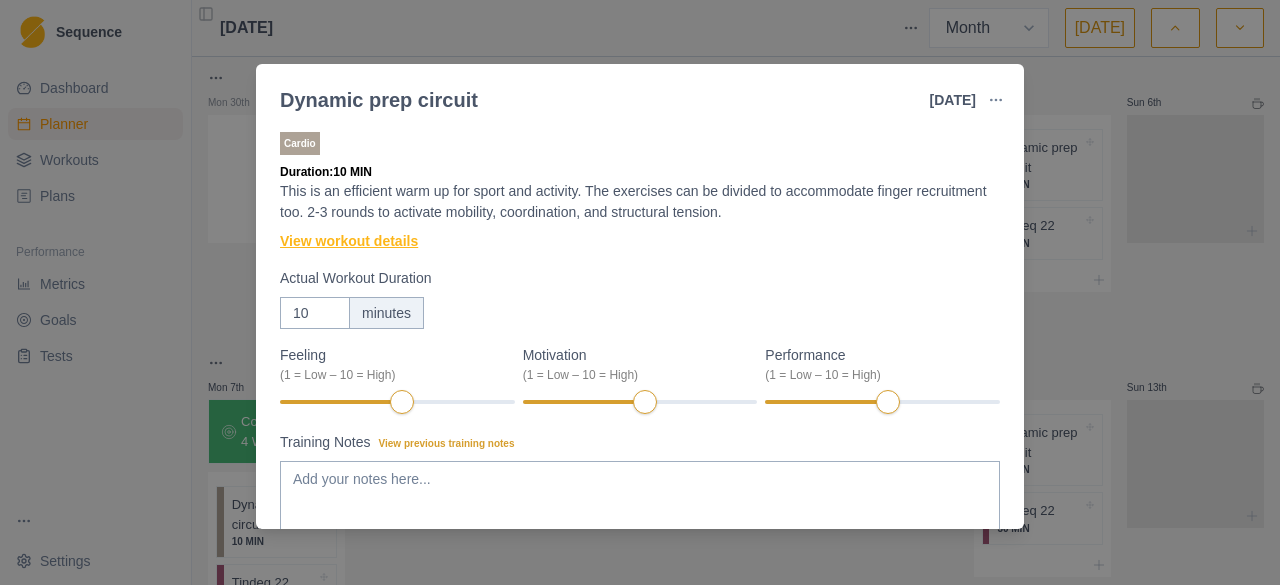 click on "View workout details" at bounding box center [349, 241] 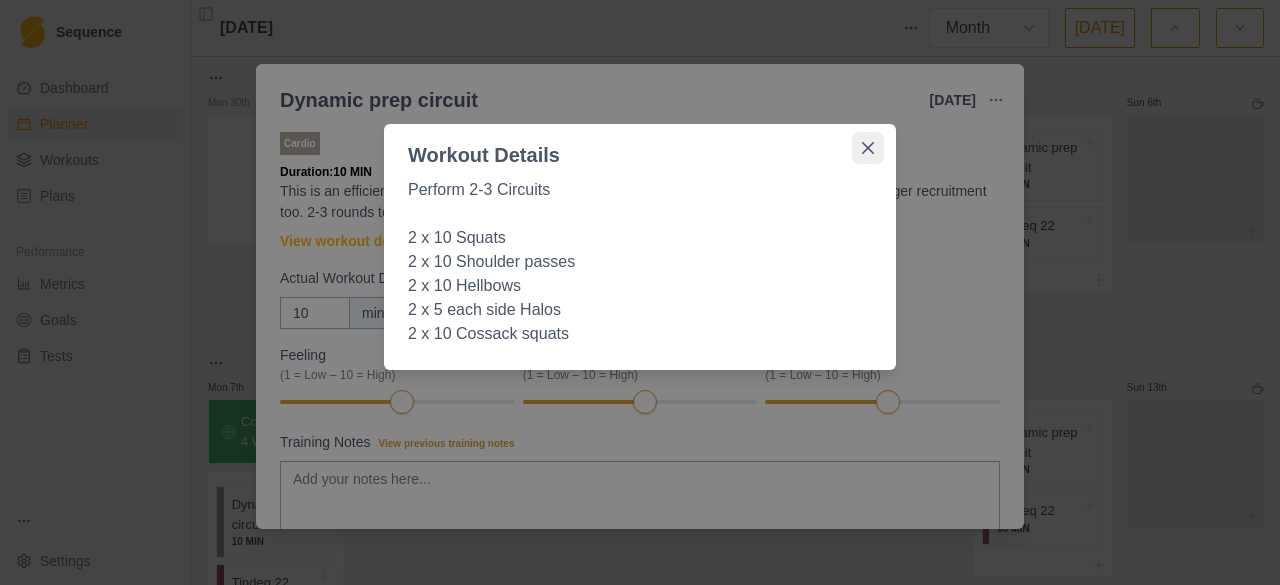 click 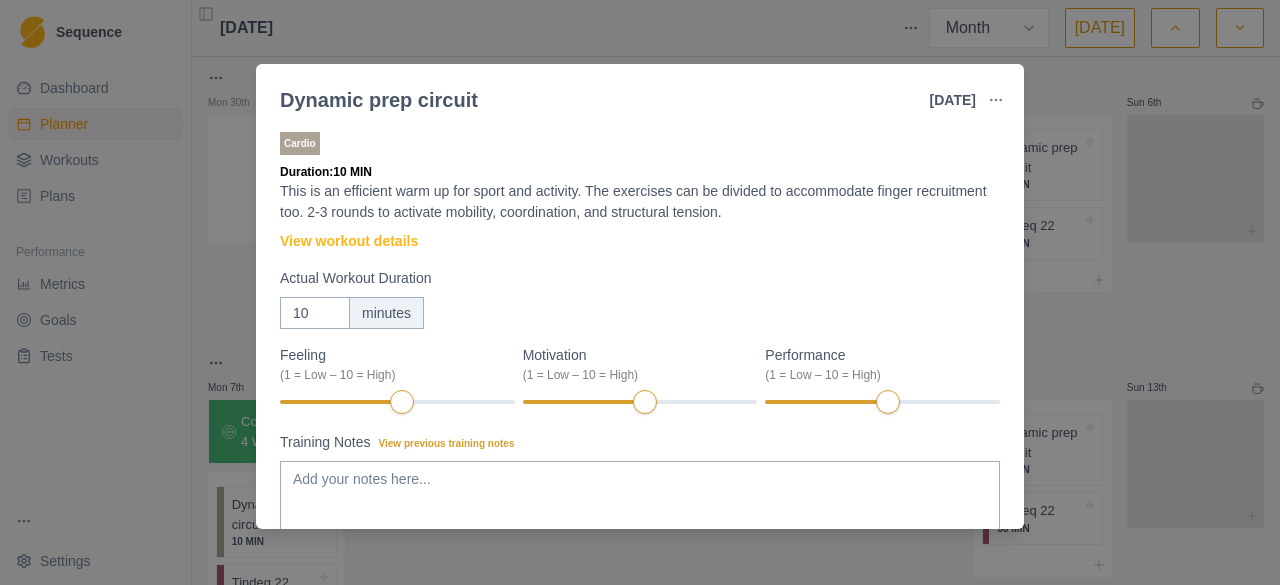 click on "Dynamic prep circuit [DATE] Link To Goal View Workout Metrics Edit Original Workout Reschedule Workout Remove From Schedule Cardio Duration:  10 MIN This is an efficient warm up for sport and activity. The exercises can be divided to accommodate finger recruitment too.
2-3 rounds to activate mobility, coordination, and structural tension. View workout details Actual Workout Duration 10 minutes Feeling (1 = Low – 10 = High) Motivation (1 = Low – 10 = High) Performance (1 = Low – 10 = High) Training Notes View previous training notes Mark as Incomplete Complete Workout" at bounding box center (640, 292) 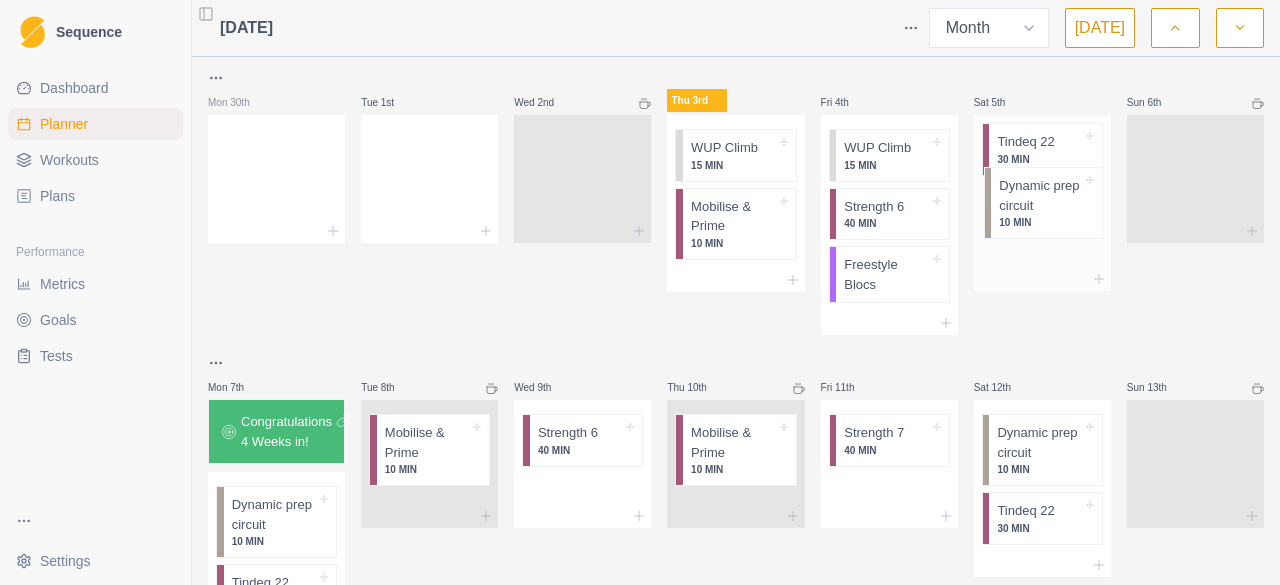 drag, startPoint x: 1021, startPoint y: 155, endPoint x: 1022, endPoint y: 197, distance: 42.0119 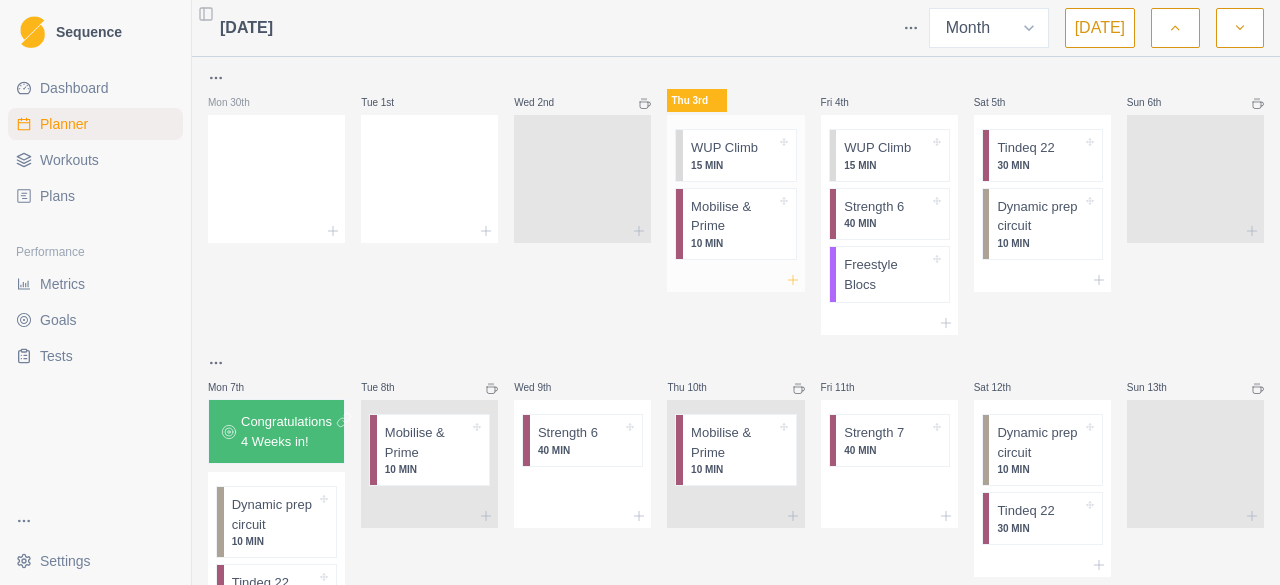 click 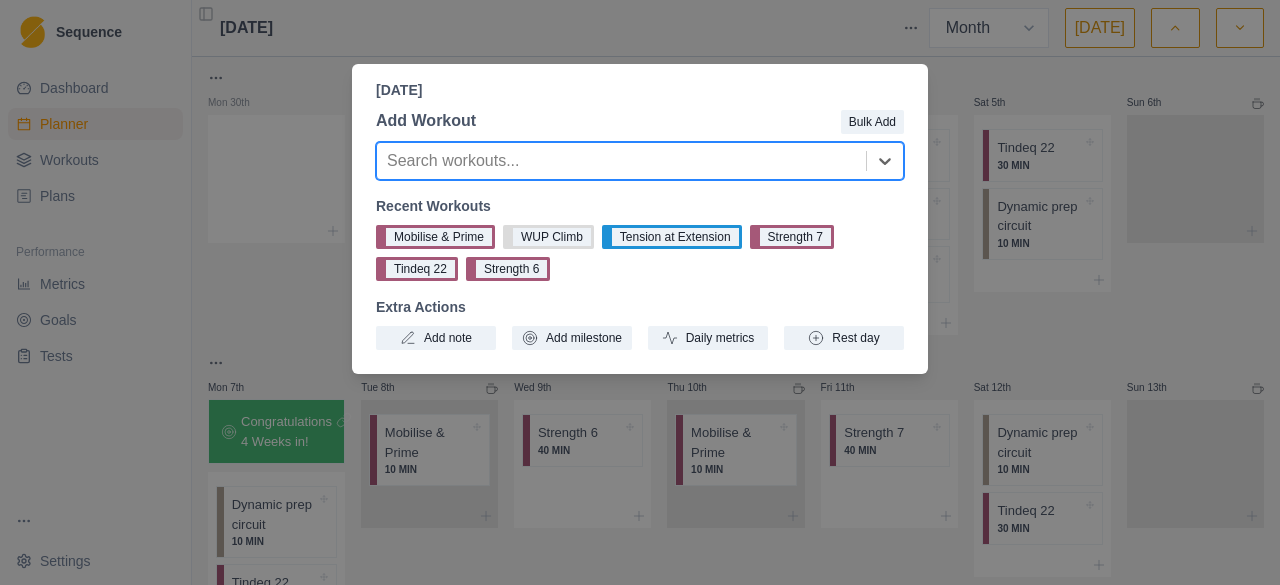 click on "[DATE] Add Workout Bulk Add Search workouts... Recent Workouts Mobilise & Prime WUP Climb Tension at Extension Strength 7 Tindeq 22 Strength 6 Extra Actions Add note Add milestone Daily metrics Rest day" at bounding box center (640, 292) 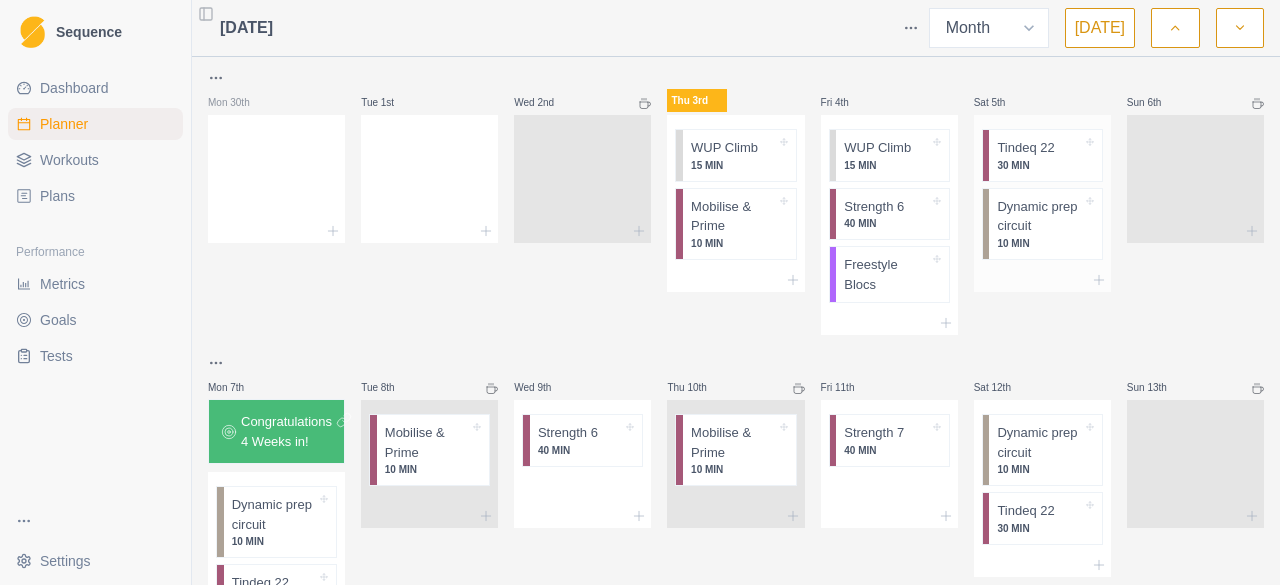 click on "Dynamic prep circuit 10 MIN" at bounding box center (1045, 224) 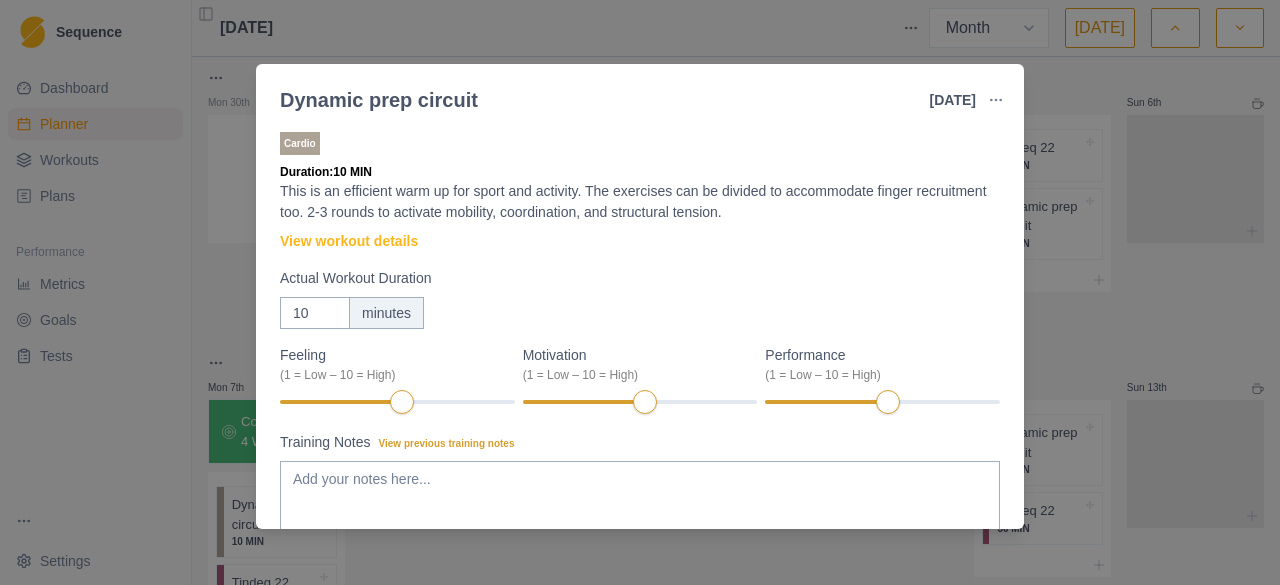 click on "Dynamic prep circuit [DATE] Link To Goal View Workout Metrics Edit Original Workout Reschedule Workout Remove From Schedule Cardio Duration:  10 MIN This is an efficient warm up for sport and activity. The exercises can be divided to accommodate finger recruitment too.
2-3 rounds to activate mobility, coordination, and structural tension. View workout details Actual Workout Duration 10 minutes Feeling (1 = Low – 10 = High) Motivation (1 = Low – 10 = High) Performance (1 = Low – 10 = High) Training Notes View previous training notes Mark as Incomplete Complete Workout" at bounding box center (640, 292) 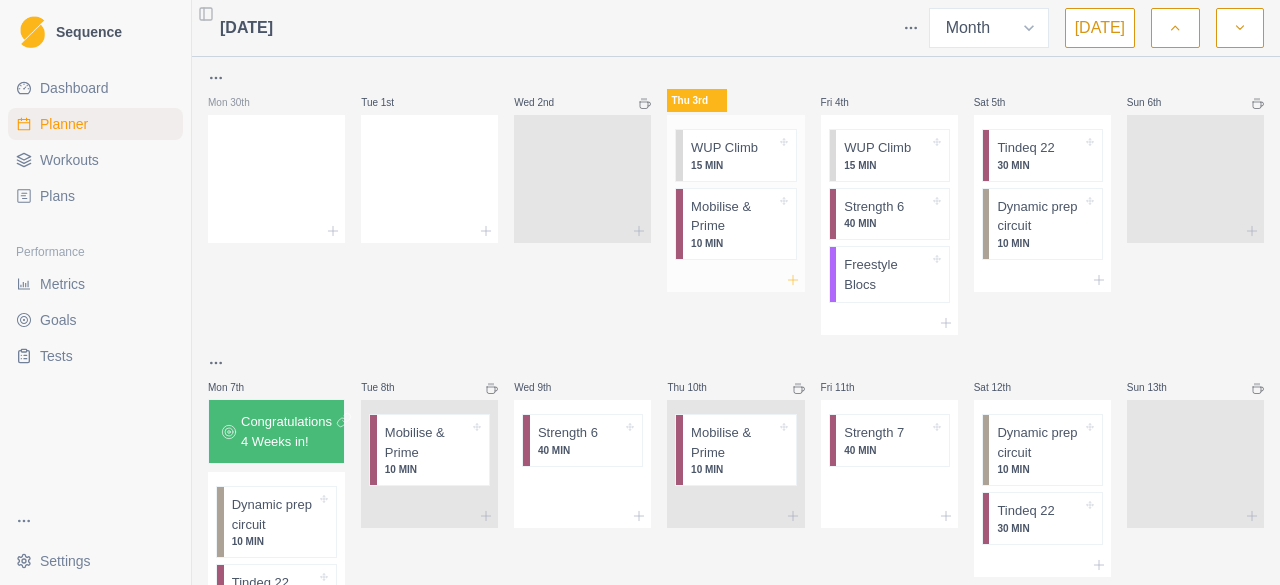click 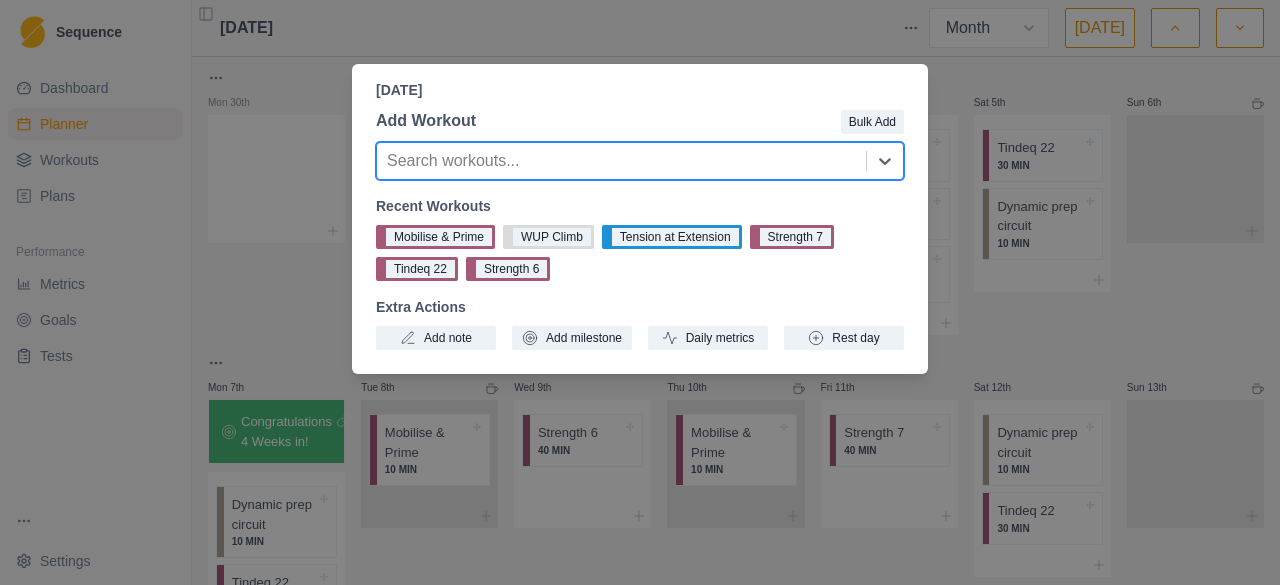 click at bounding box center [621, 161] 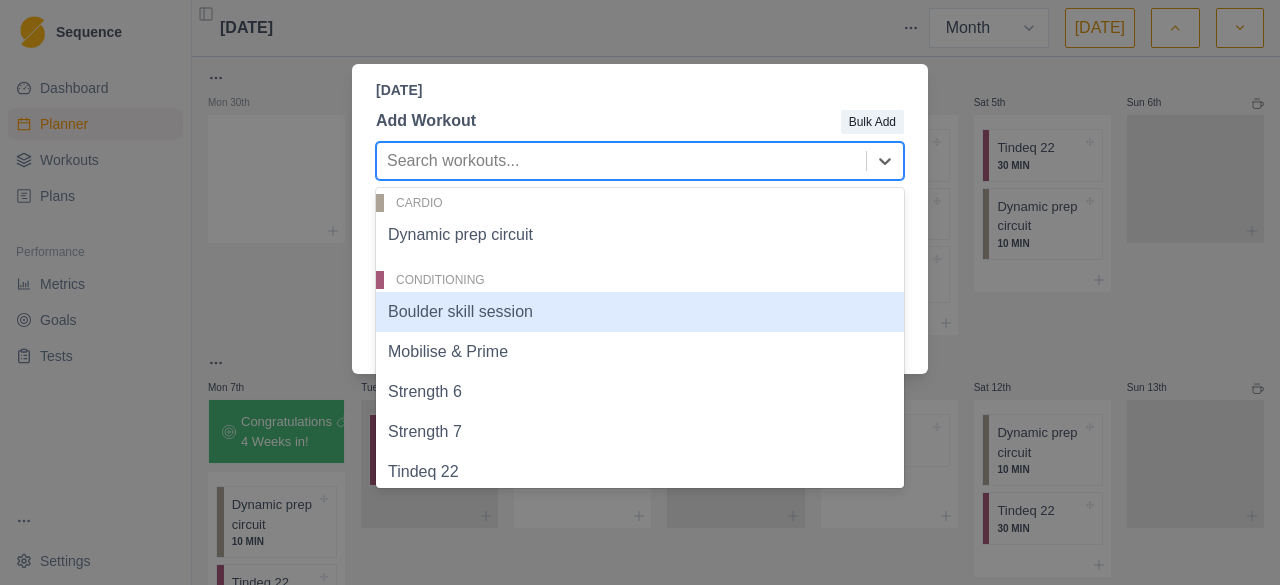 scroll, scrollTop: 0, scrollLeft: 0, axis: both 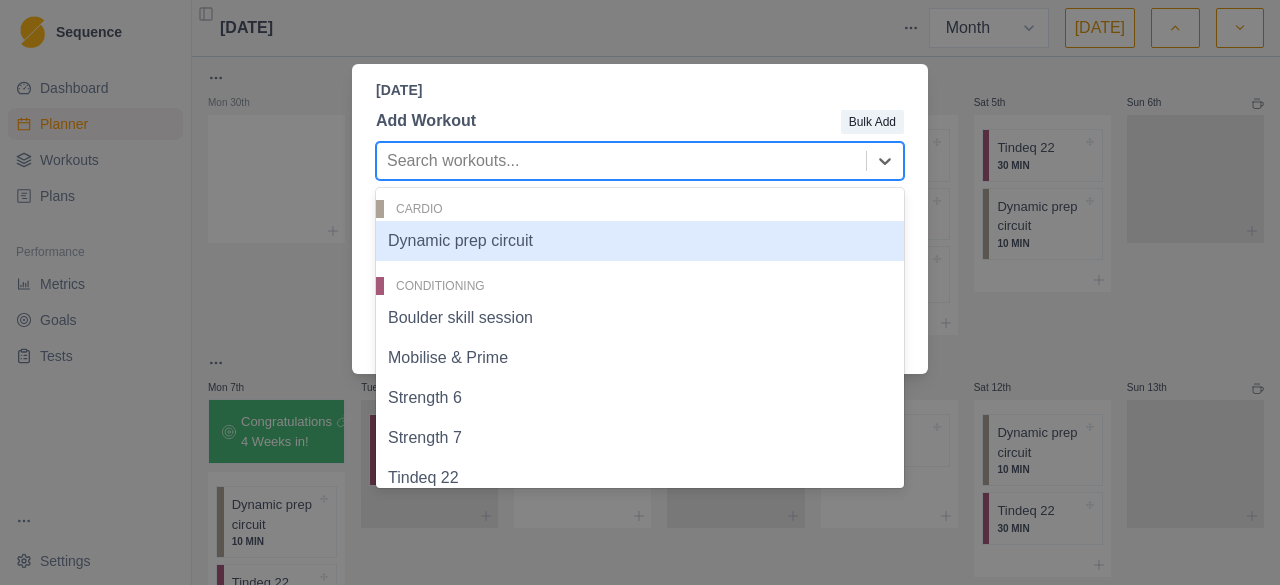click on "Dynamic prep circuit" at bounding box center (640, 241) 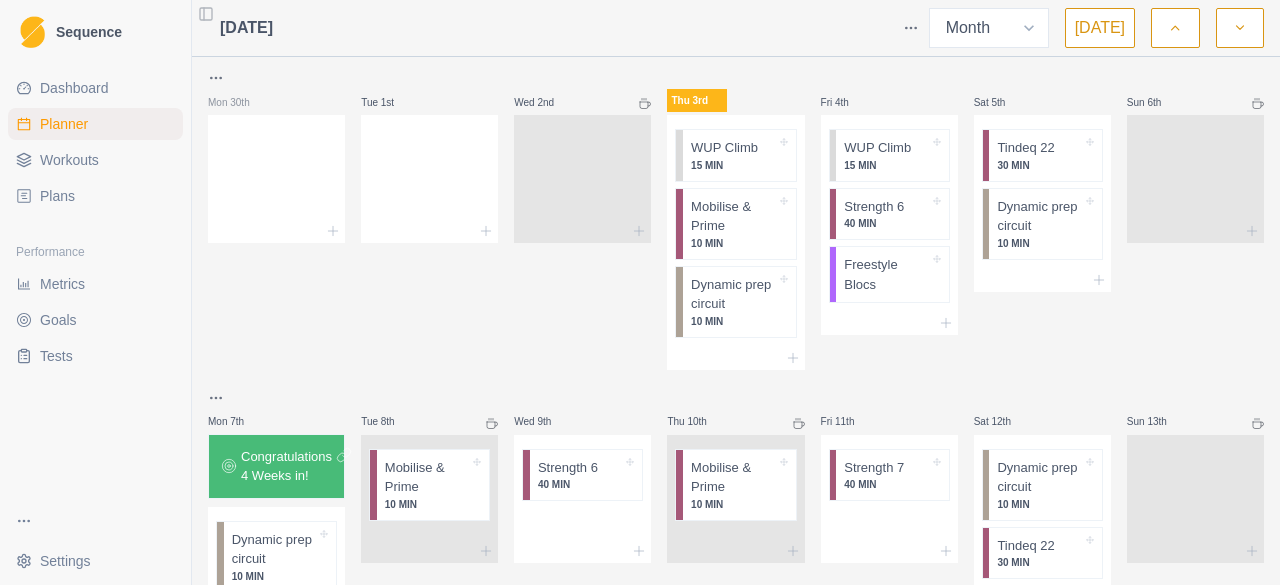 click at bounding box center (429, 398) 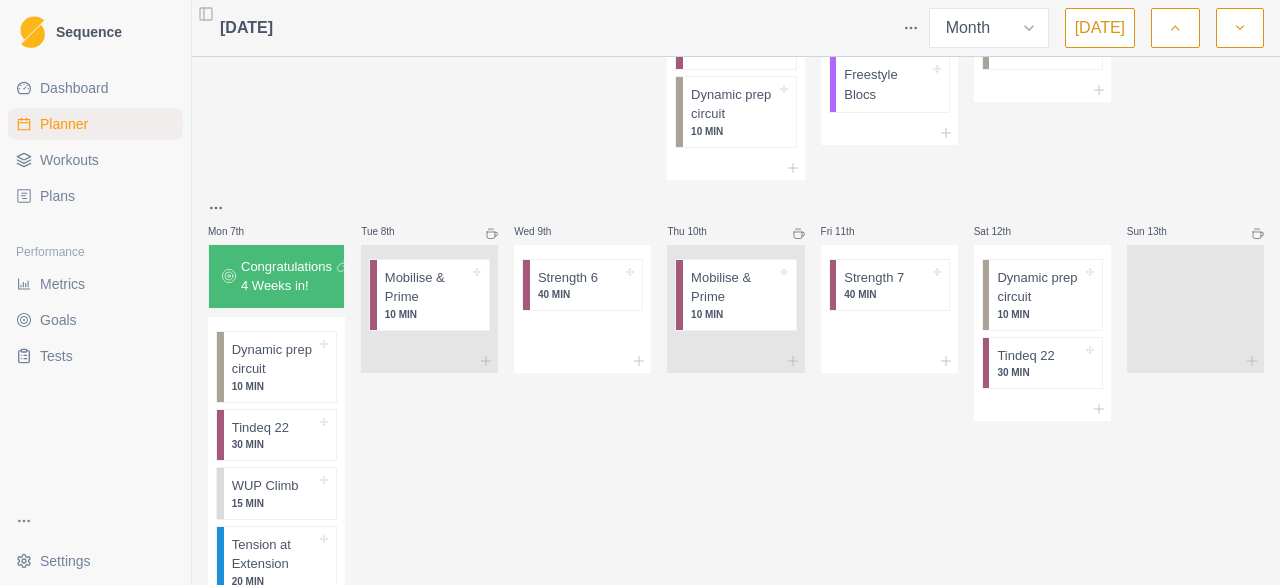 scroll, scrollTop: 192, scrollLeft: 0, axis: vertical 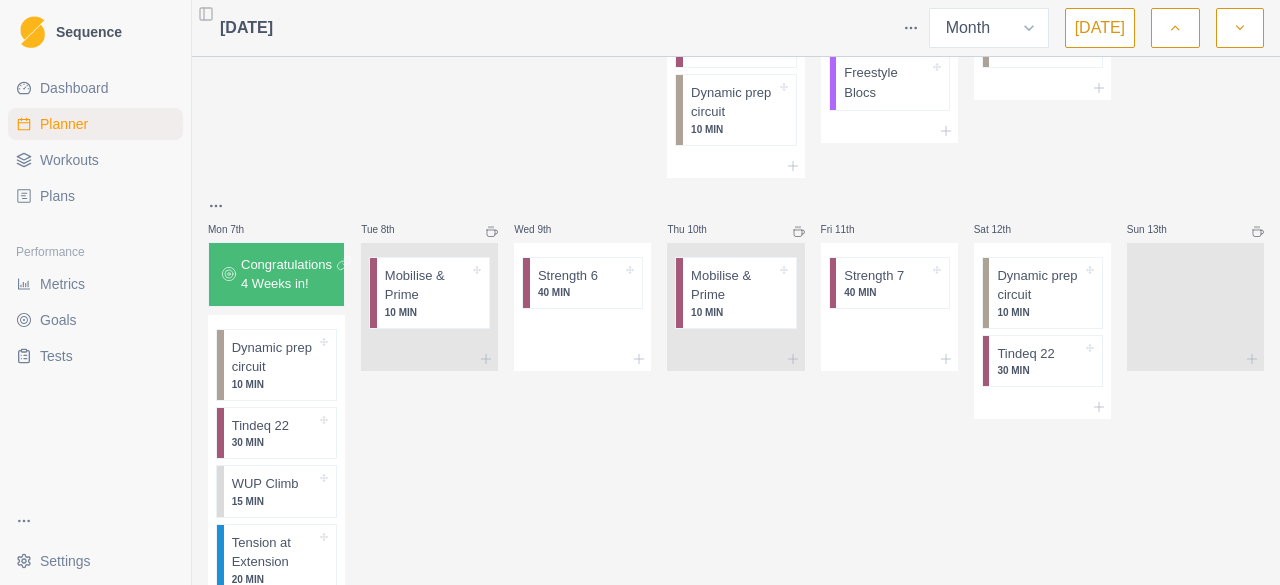 click on "Workouts" at bounding box center [69, 160] 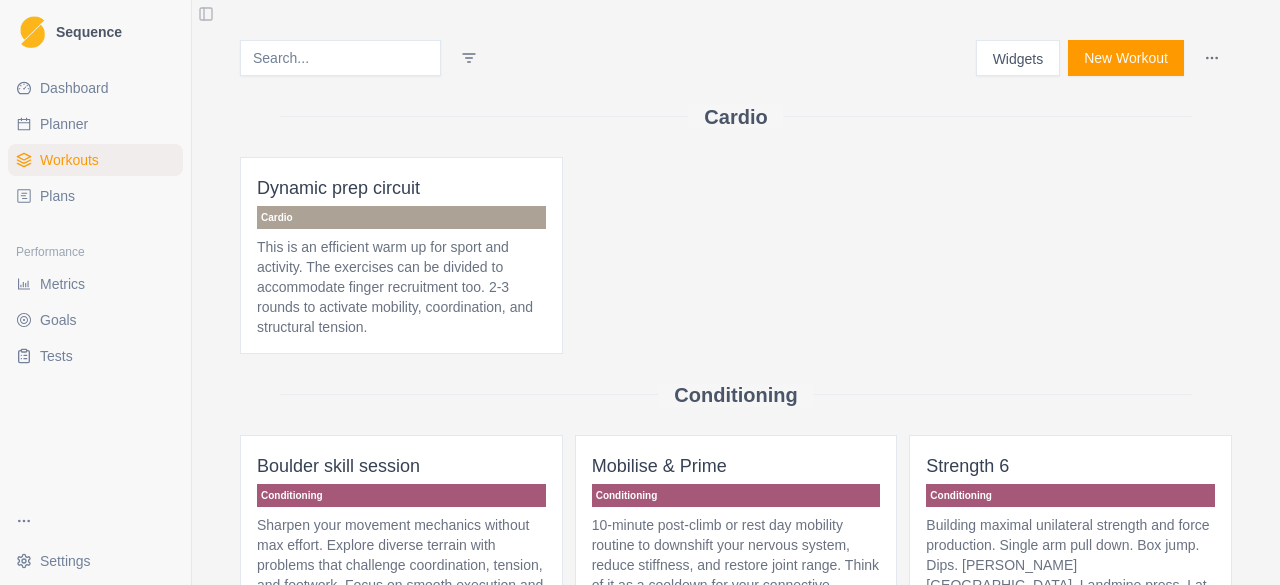 click on "Widgets" at bounding box center (1018, 58) 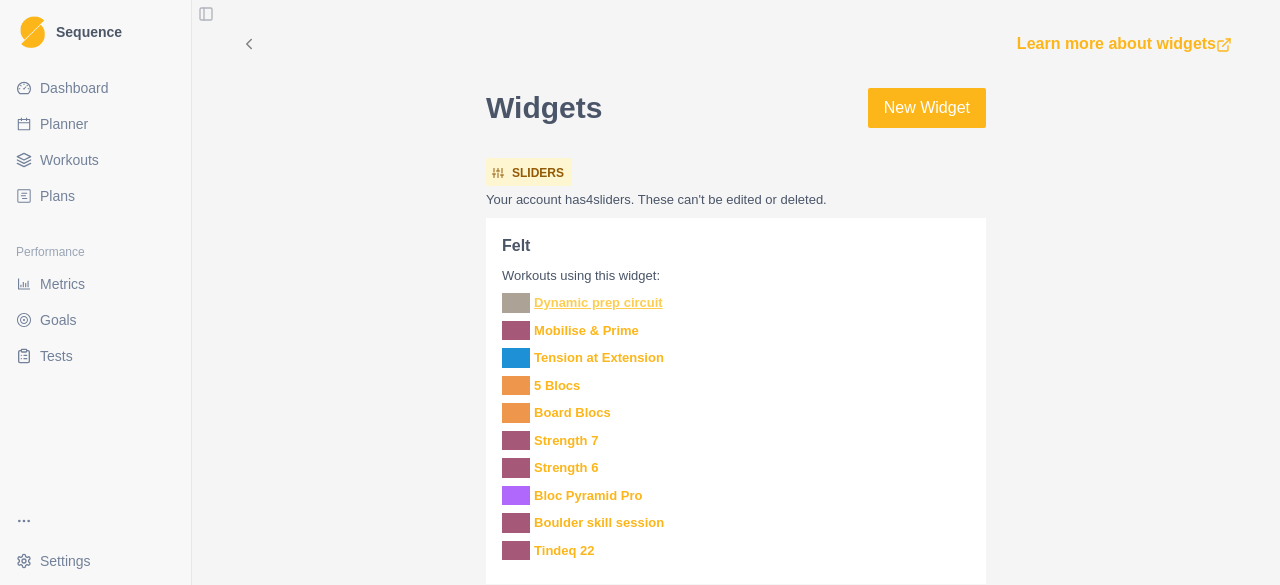 click on "Dynamic prep circuit" at bounding box center [598, 303] 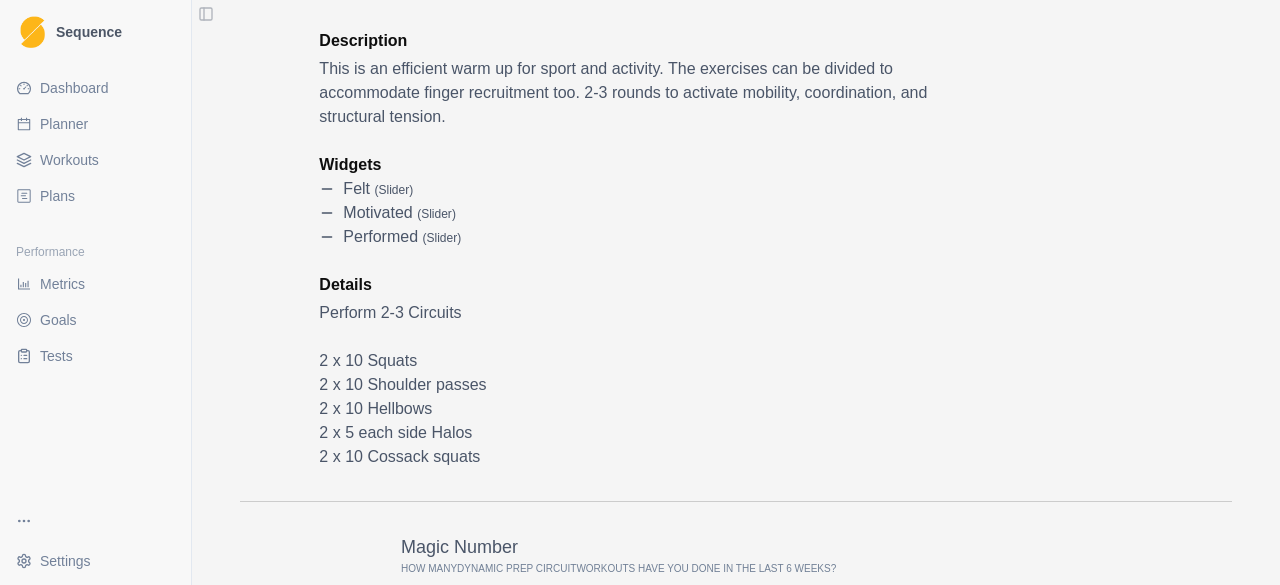 scroll, scrollTop: 0, scrollLeft: 0, axis: both 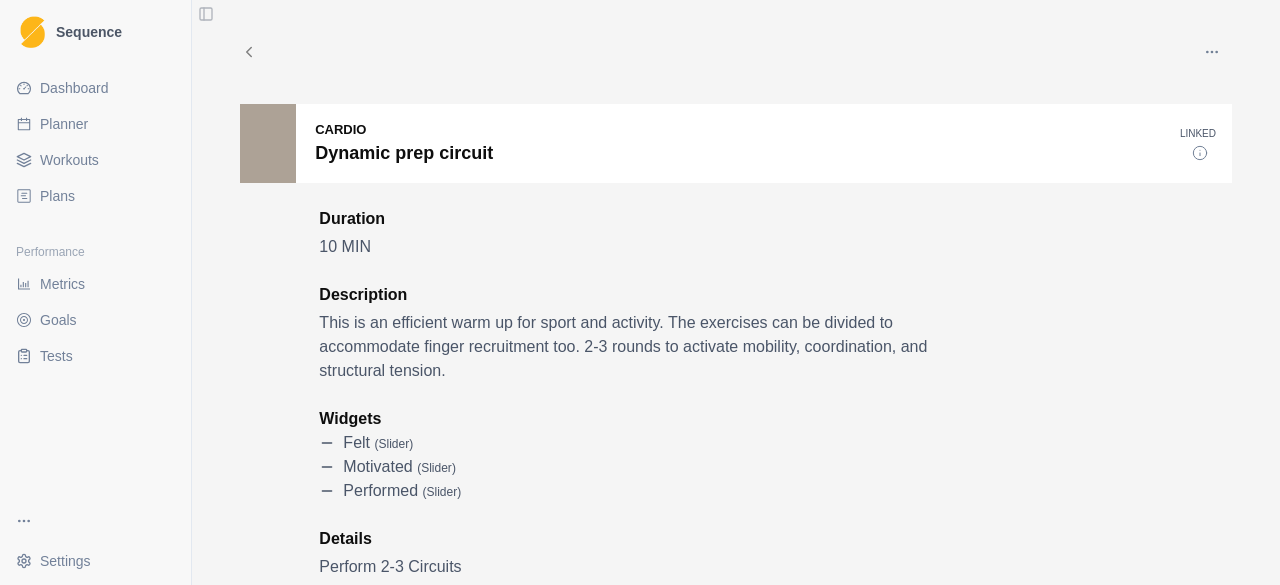 click 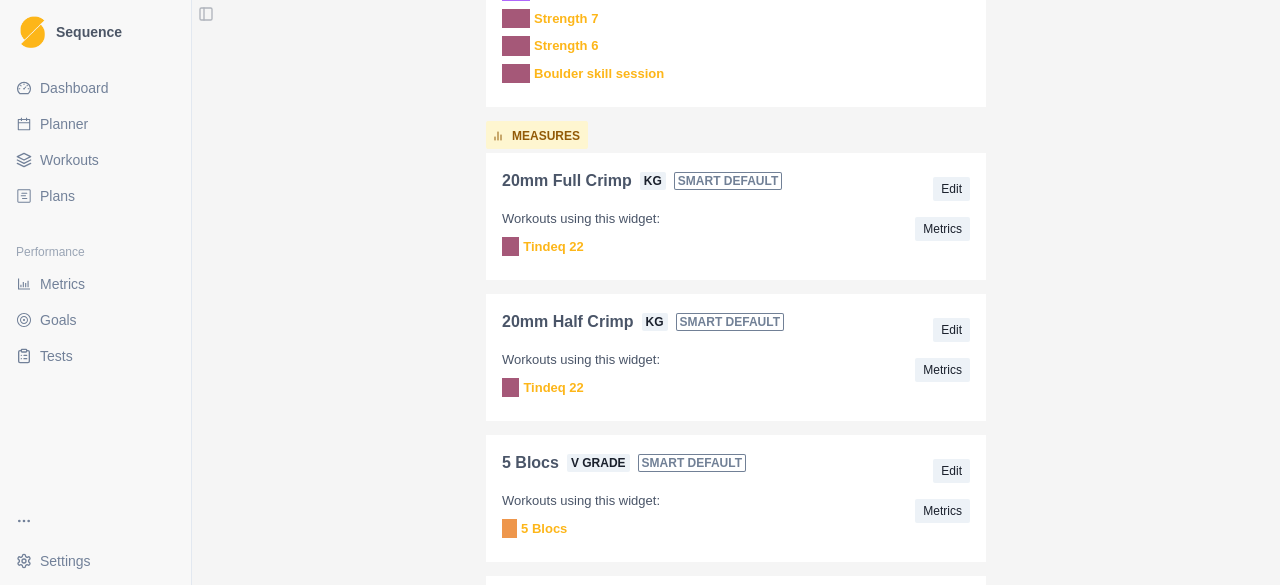 scroll, scrollTop: 1435, scrollLeft: 0, axis: vertical 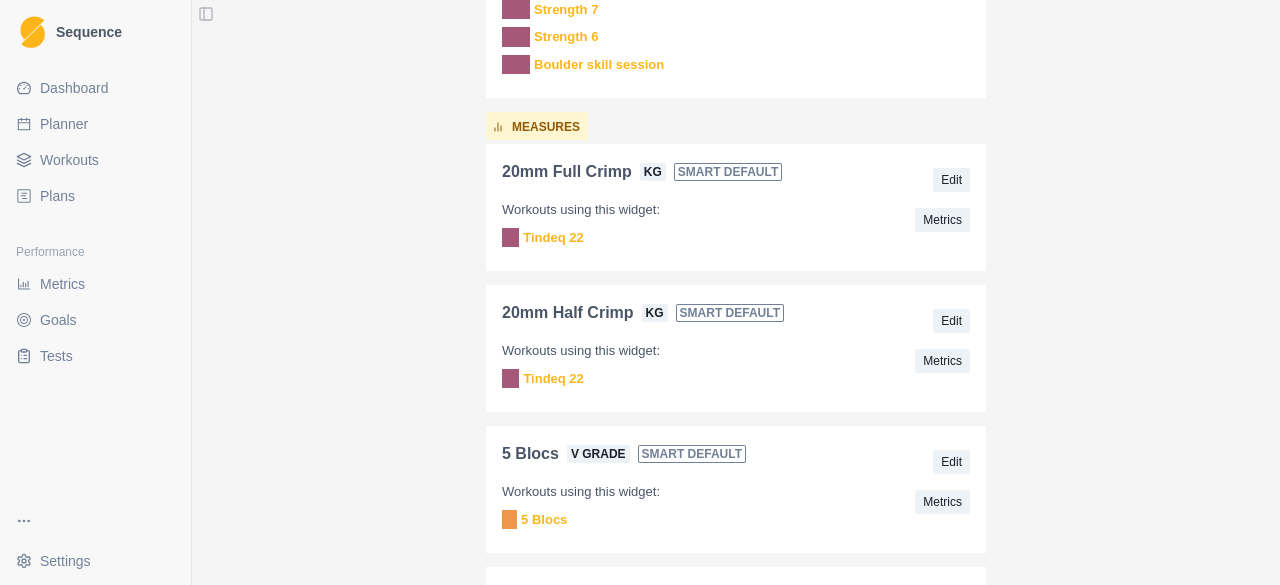 click on "Smart Default" at bounding box center [728, 172] 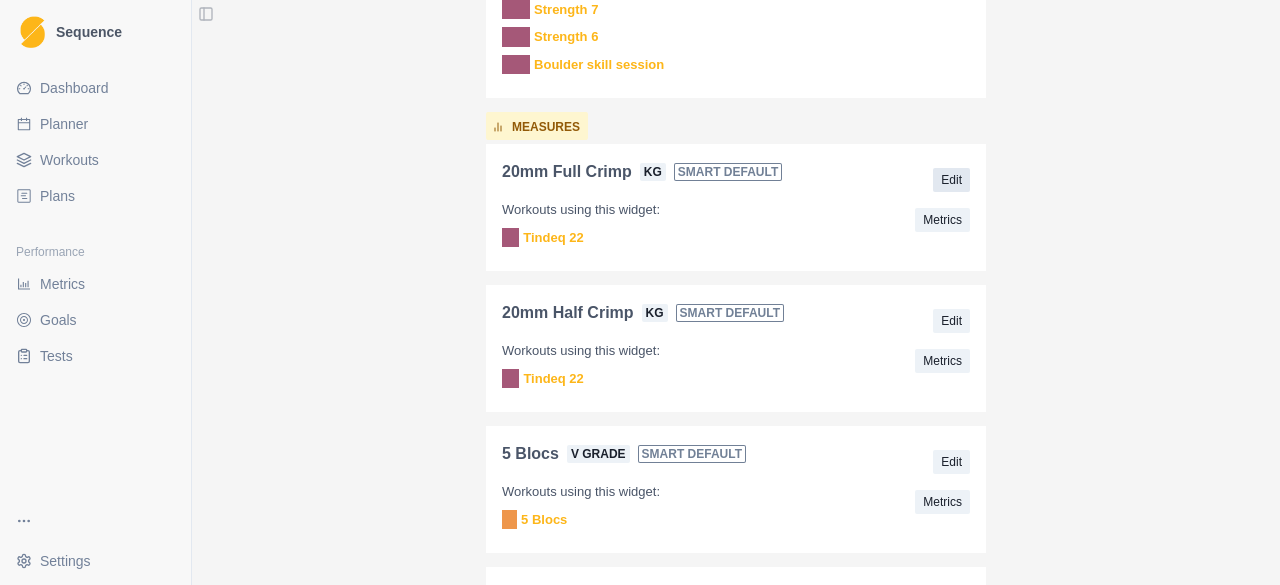 click on "Edit" at bounding box center [951, 180] 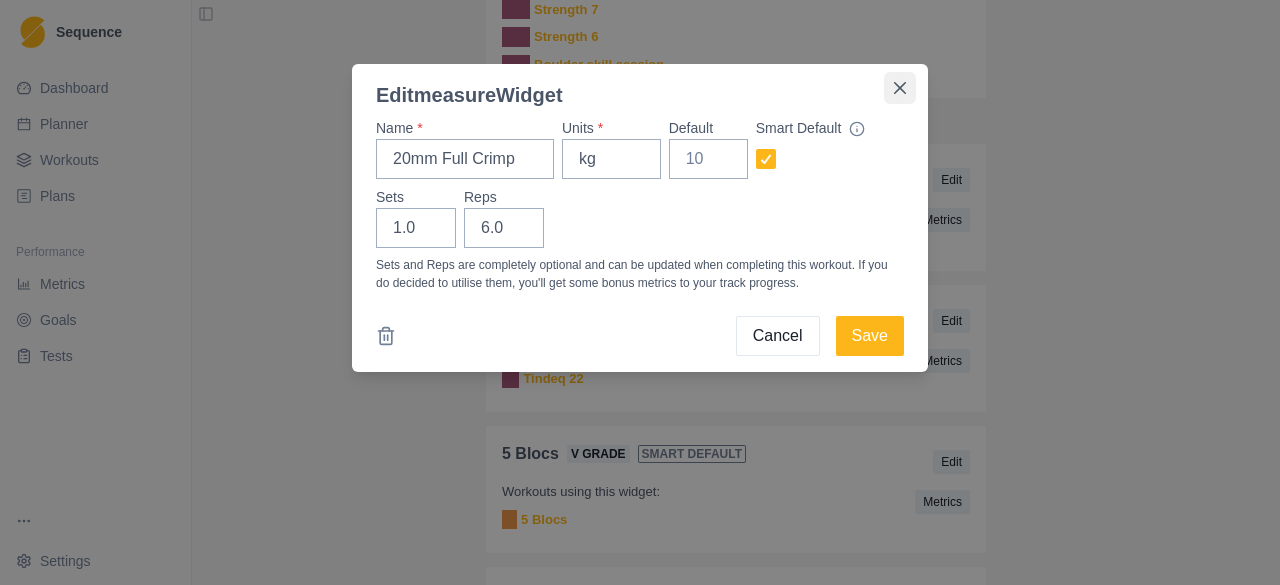 click 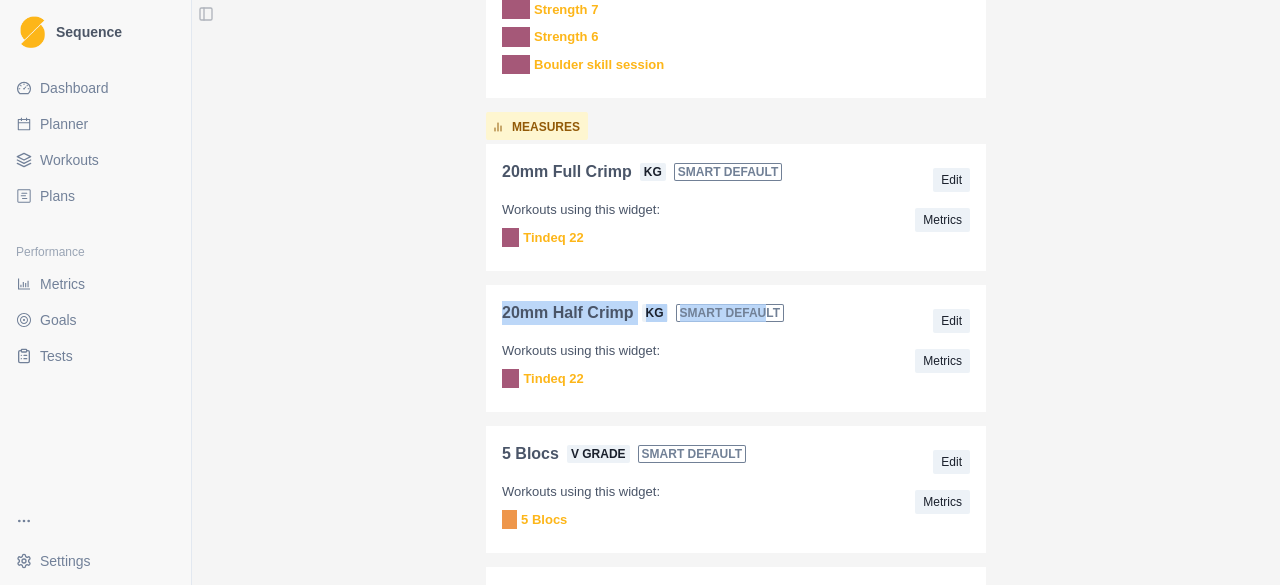 drag, startPoint x: 748, startPoint y: 305, endPoint x: 749, endPoint y: 241, distance: 64.00781 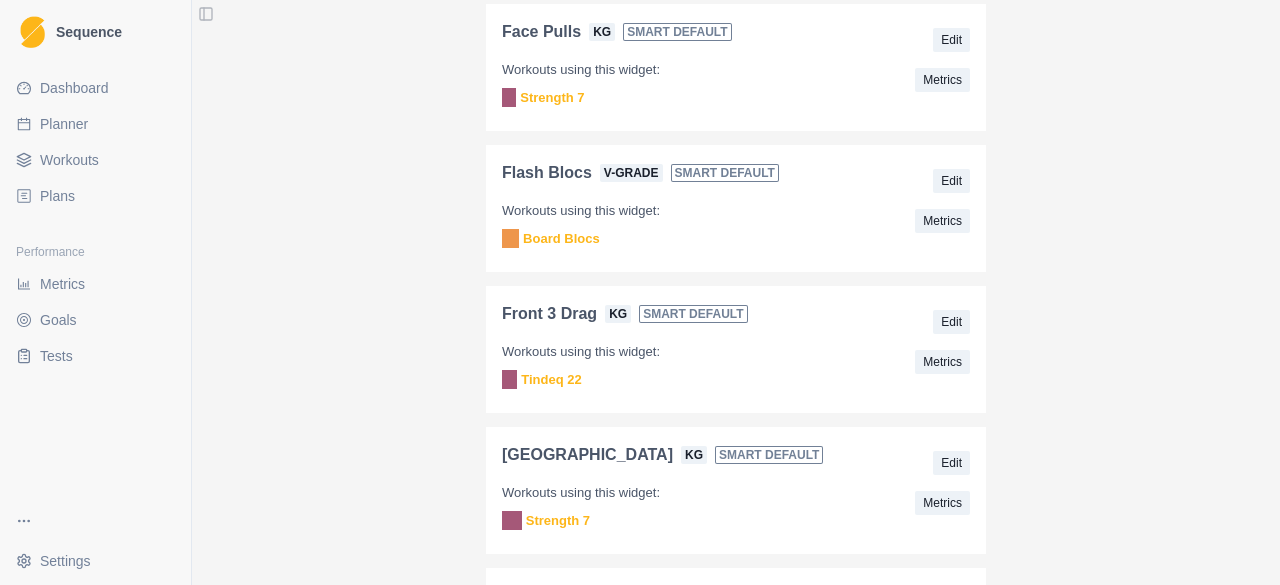 scroll, scrollTop: 2572, scrollLeft: 0, axis: vertical 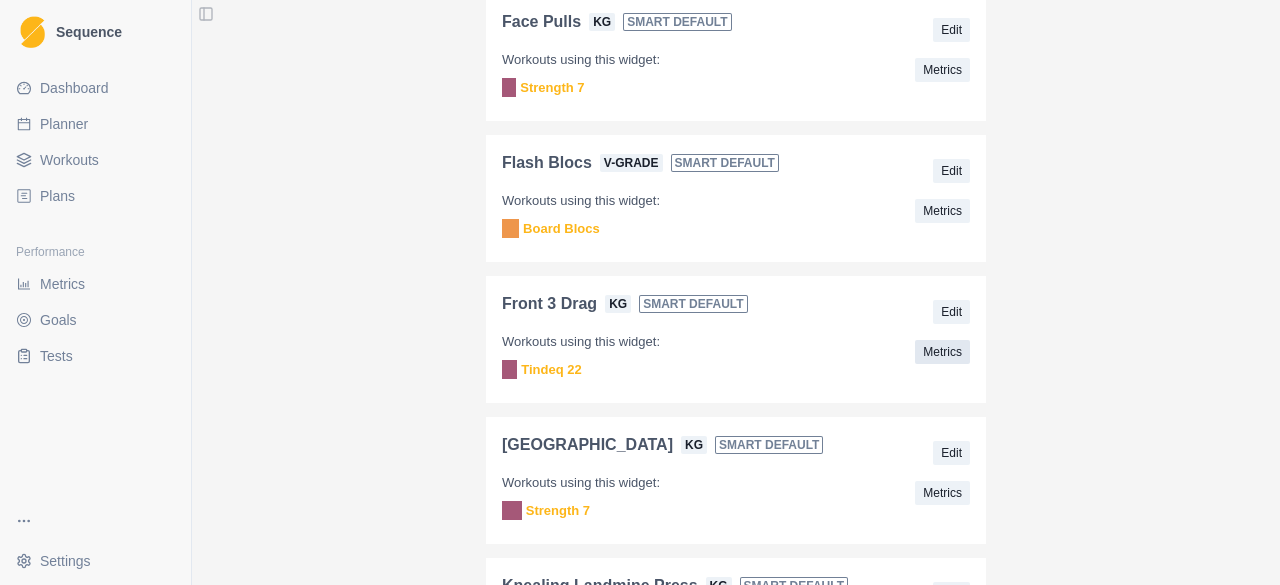 click on "Metrics" at bounding box center [942, 352] 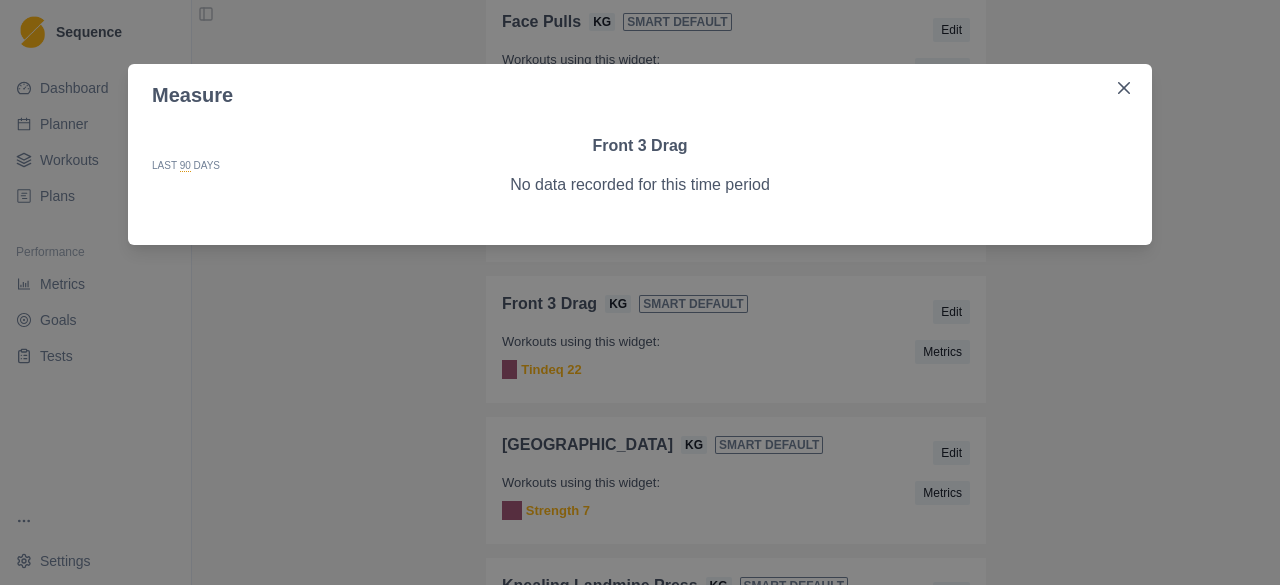 click on "No data recorded for this time period" at bounding box center [640, 185] 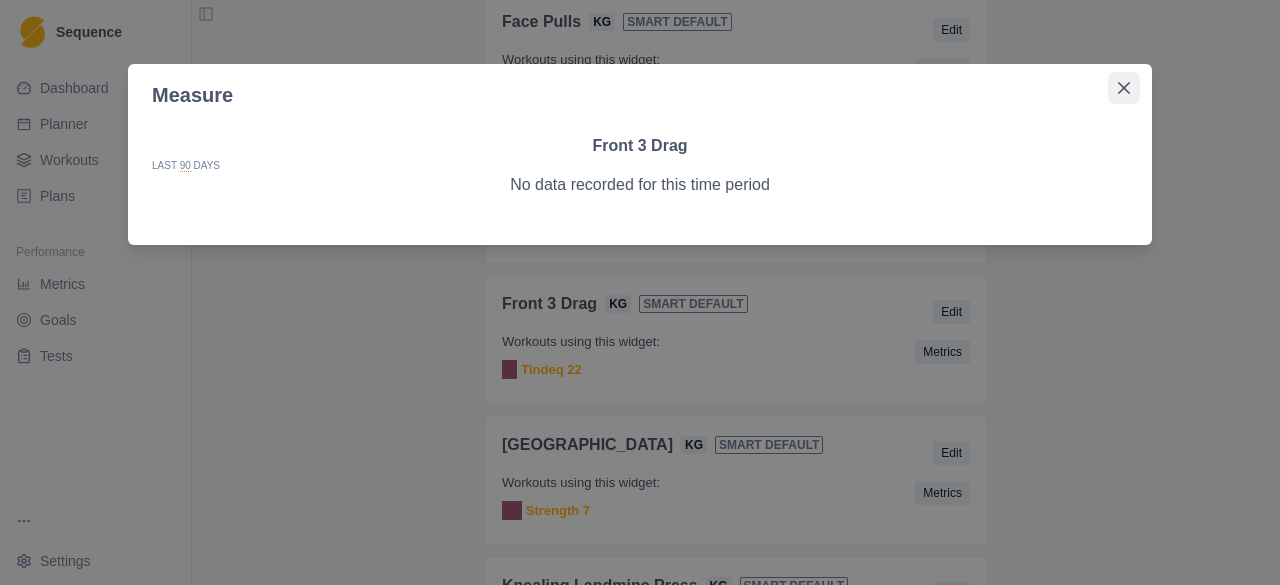 click 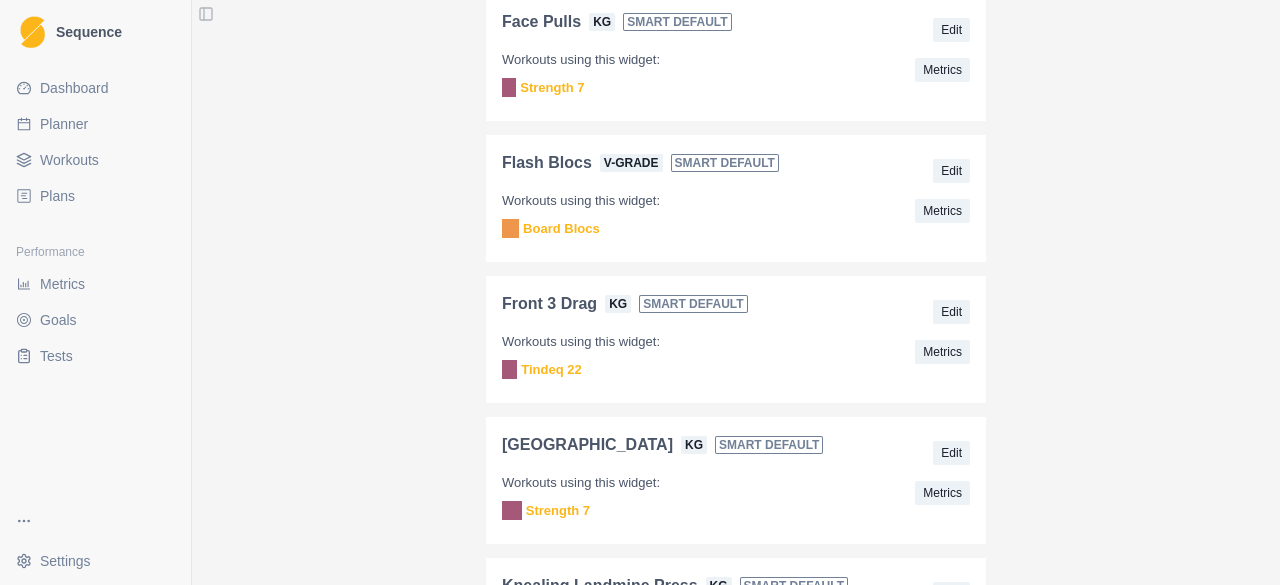 click on "Front 3 Drag" at bounding box center (549, 304) 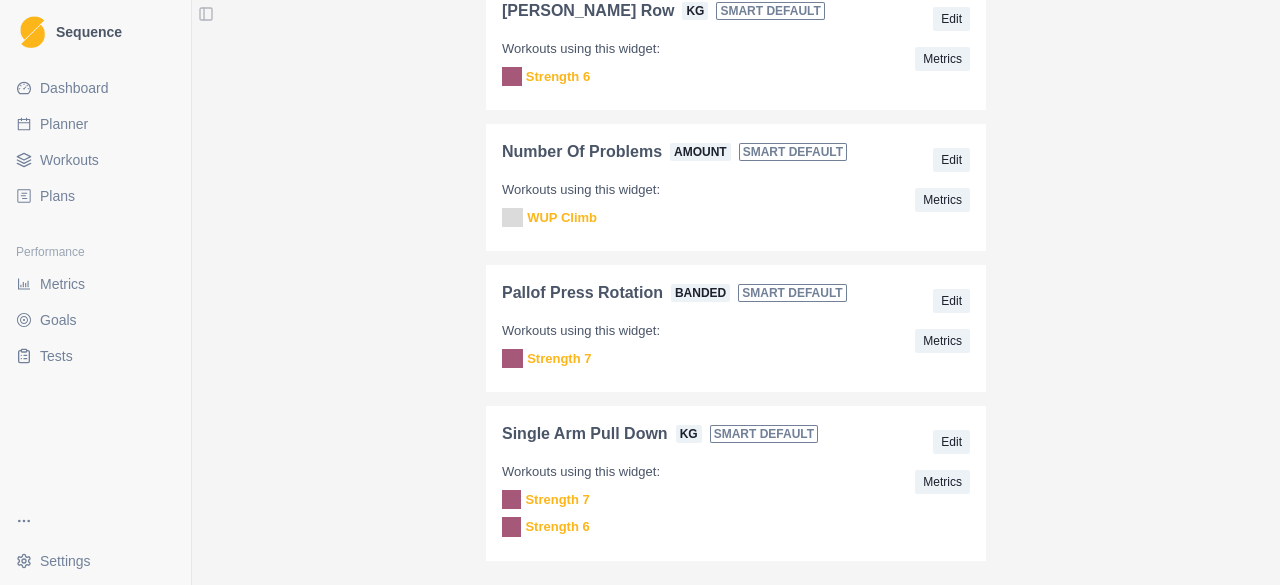 scroll, scrollTop: 3484, scrollLeft: 0, axis: vertical 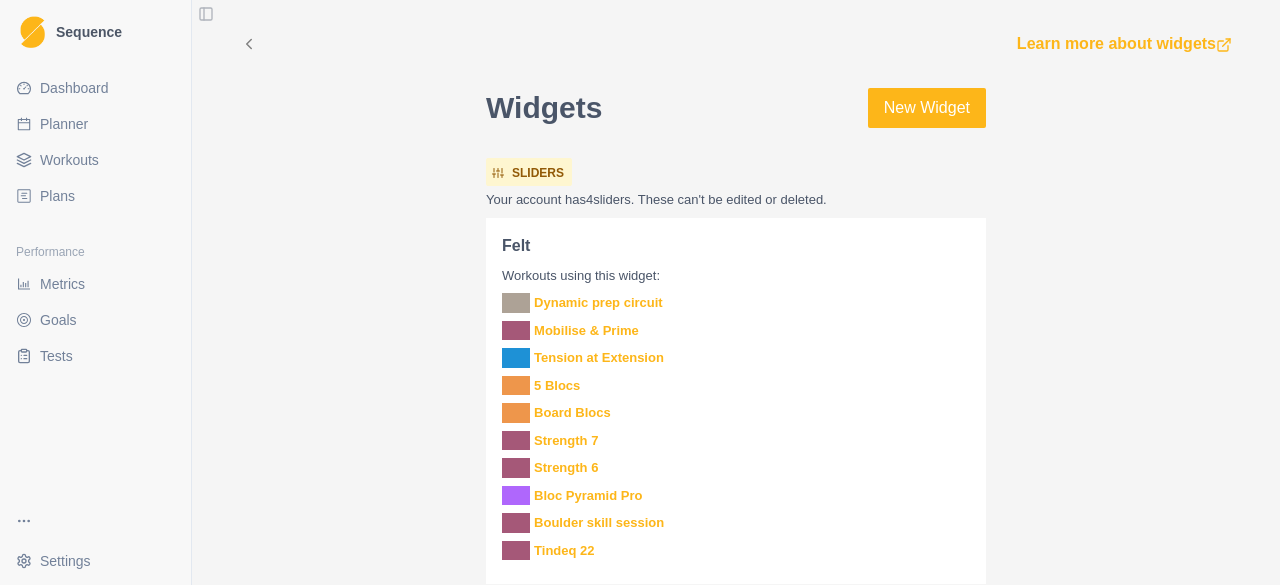 click on "Sliders" at bounding box center [538, 173] 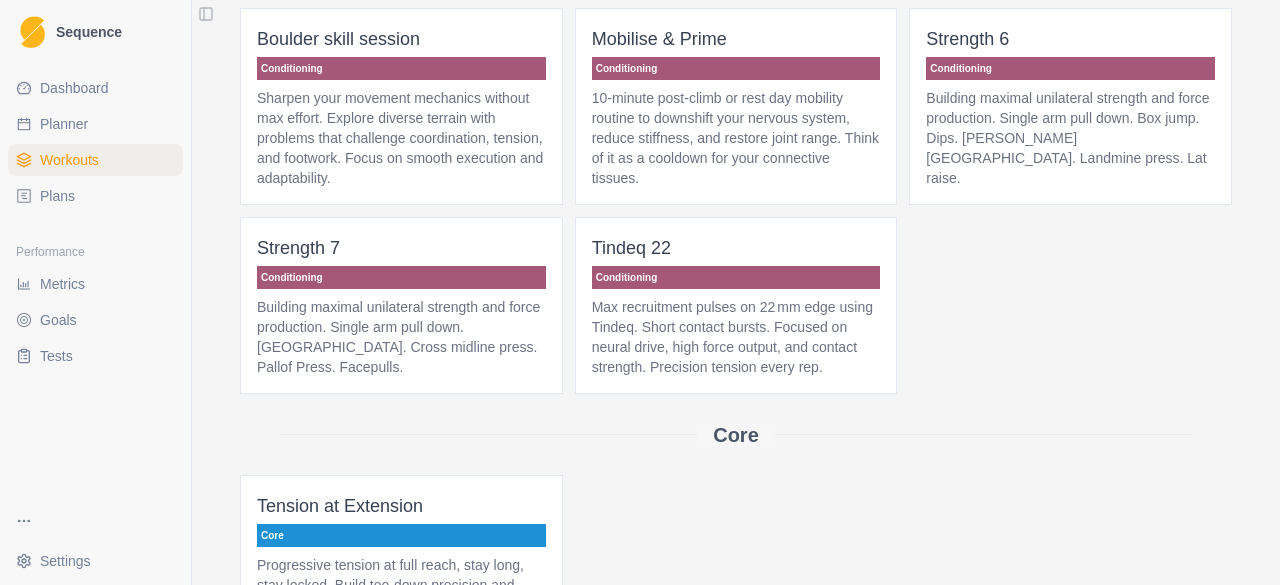 scroll, scrollTop: 417, scrollLeft: 0, axis: vertical 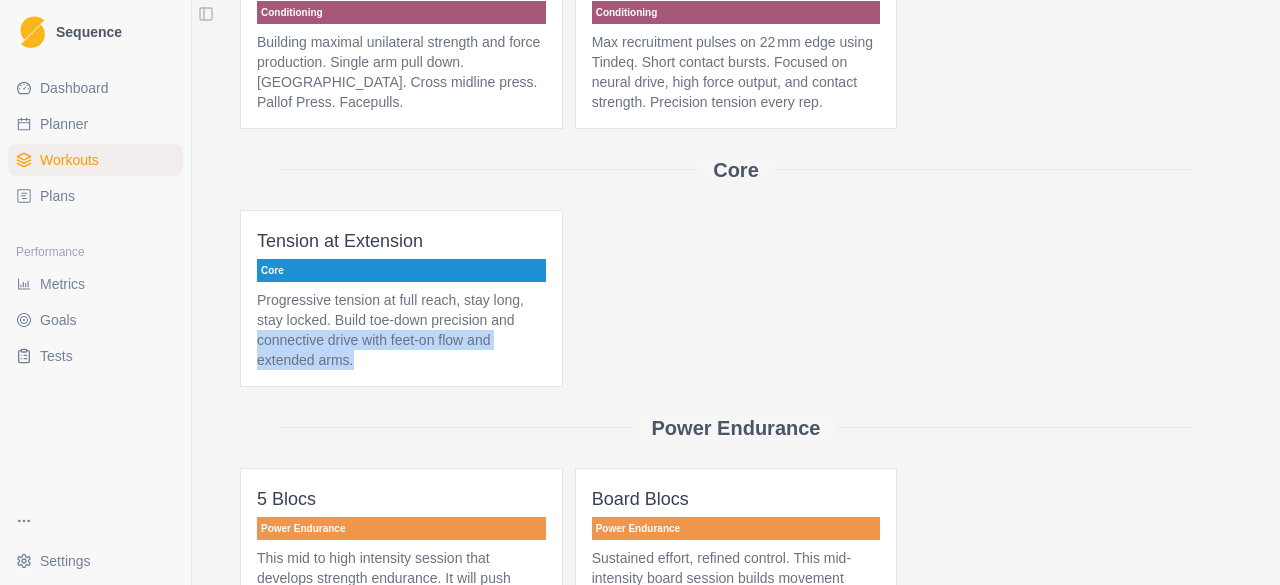 drag, startPoint x: 1230, startPoint y: 315, endPoint x: 1232, endPoint y: 394, distance: 79.025314 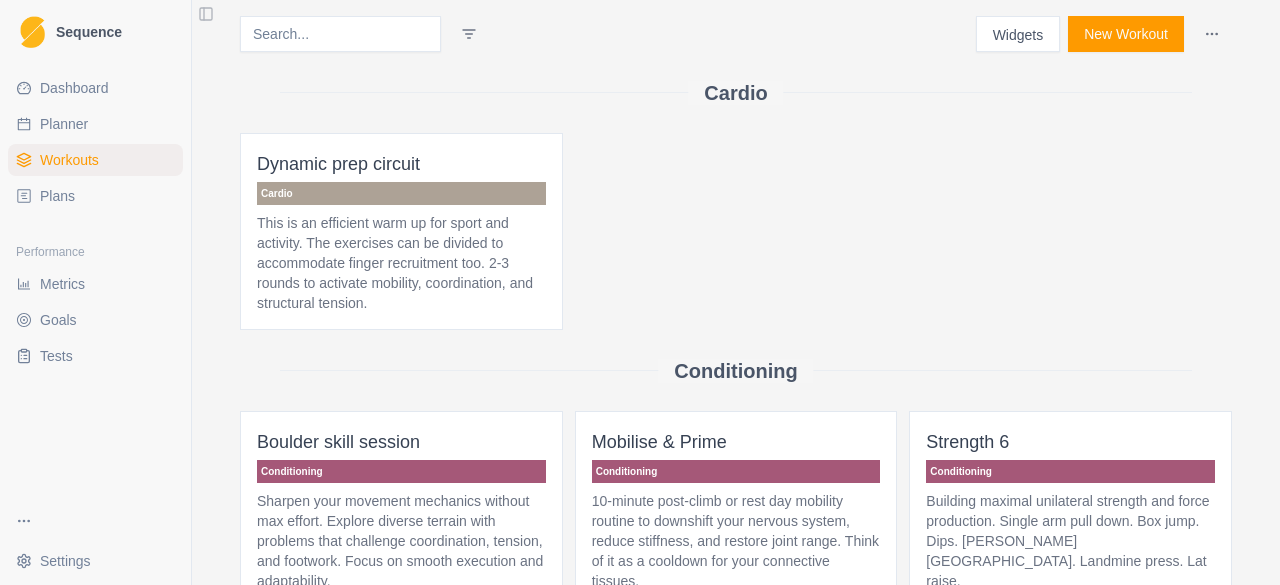 scroll, scrollTop: 0, scrollLeft: 0, axis: both 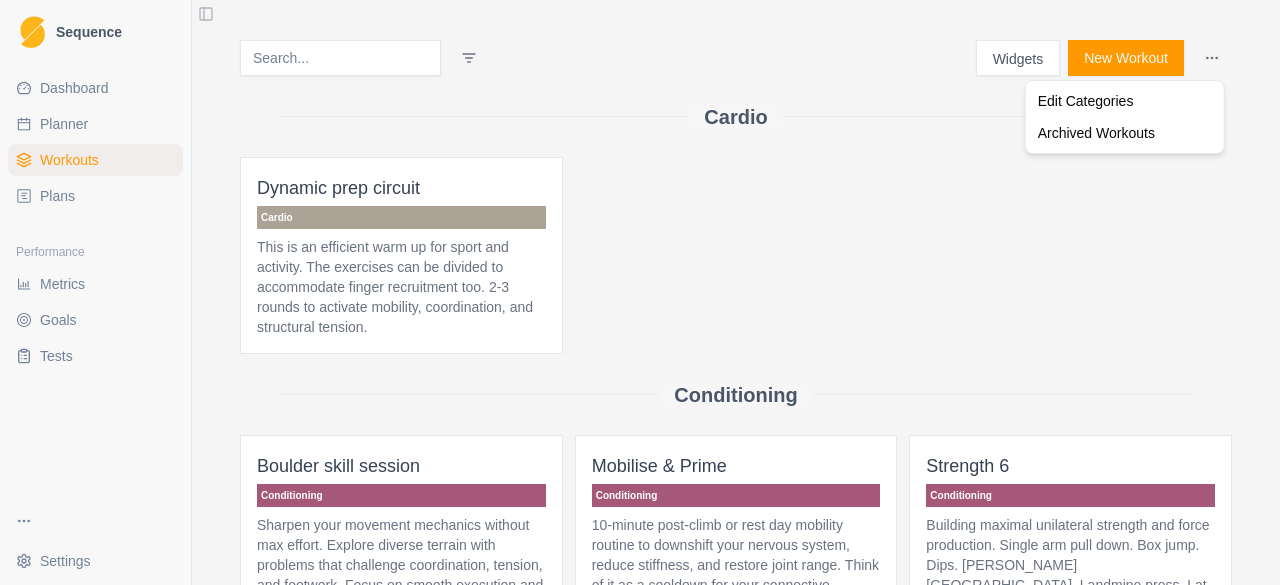 click on "Sequence Dashboard Planner Workouts Plans Performance Metrics Goals Tests Settings Toggle Sidebar Widgets New Workout Cardio Dynamic prep circuit Cardio This is an efficient warm up for sport and activity. The exercises can be divided to accommodate finger recruitment too.
2-3 rounds to activate mobility, coordination, and structural tension. Conditioning Boulder skill session Conditioning Sharpen your movement mechanics without max effort. Explore diverse terrain with problems that challenge coordination, tension, and footwork. Focus on smooth execution and adaptability. Mobilise & Prime Conditioning 10-minute post-climb or rest day mobility routine to downshift your nervous system, reduce stiffness, and restore joint range. Think of it as a cooldown for your connective tissues.  Strength 6 Conditioning Building maximal unilateral strength and force production. Single arm pull down. Box jump. Dips. [PERSON_NAME][GEOGRAPHIC_DATA]. Landmine press. Lat raise.  Strength 7 Conditioning Tindeq 22 Conditioning Core 5" at bounding box center (640, 292) 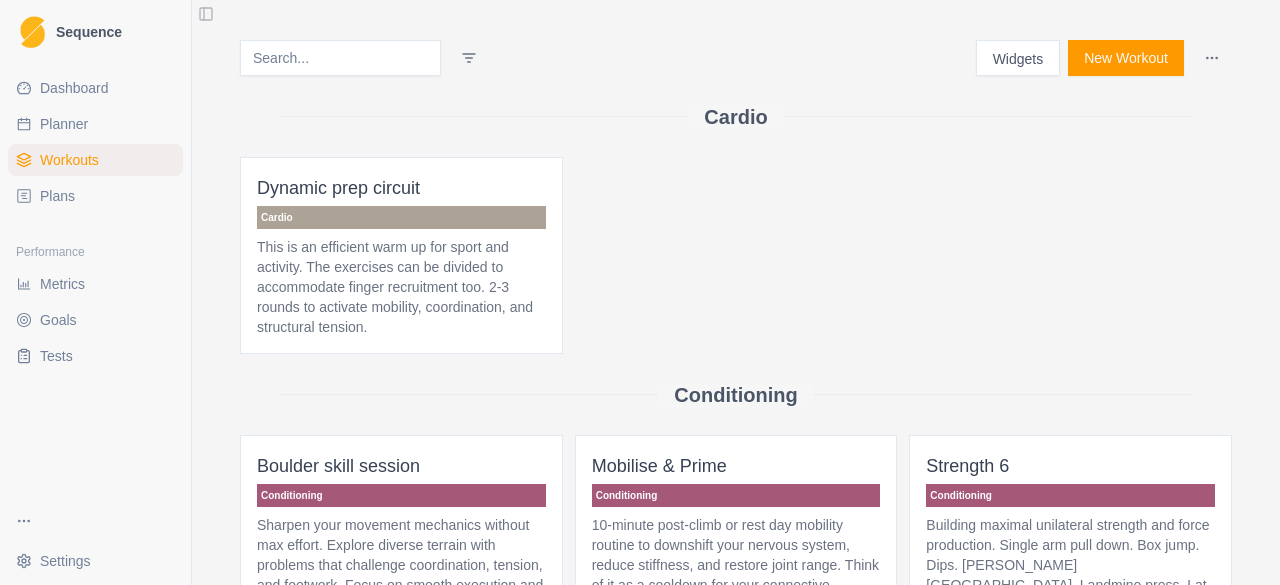 click on "Sequence Dashboard Planner Workouts Plans Performance Metrics Goals Tests Settings Toggle Sidebar Widgets New Workout Cardio Dynamic prep circuit Cardio This is an efficient warm up for sport and activity. The exercises can be divided to accommodate finger recruitment too.
2-3 rounds to activate mobility, coordination, and structural tension. Conditioning Boulder skill session Conditioning Sharpen your movement mechanics without max effort. Explore diverse terrain with problems that challenge coordination, tension, and footwork. Focus on smooth execution and adaptability. Mobilise & Prime Conditioning 10-minute post-climb or rest day mobility routine to downshift your nervous system, reduce stiffness, and restore joint range. Think of it as a cooldown for your connective tissues.  Strength 6 Conditioning Building maximal unilateral strength and force production. Single arm pull down. Box jump. Dips. [PERSON_NAME][GEOGRAPHIC_DATA]. Landmine press. Lat raise.  Strength 7 Conditioning Tindeq 22 Conditioning Core 5" at bounding box center [640, 292] 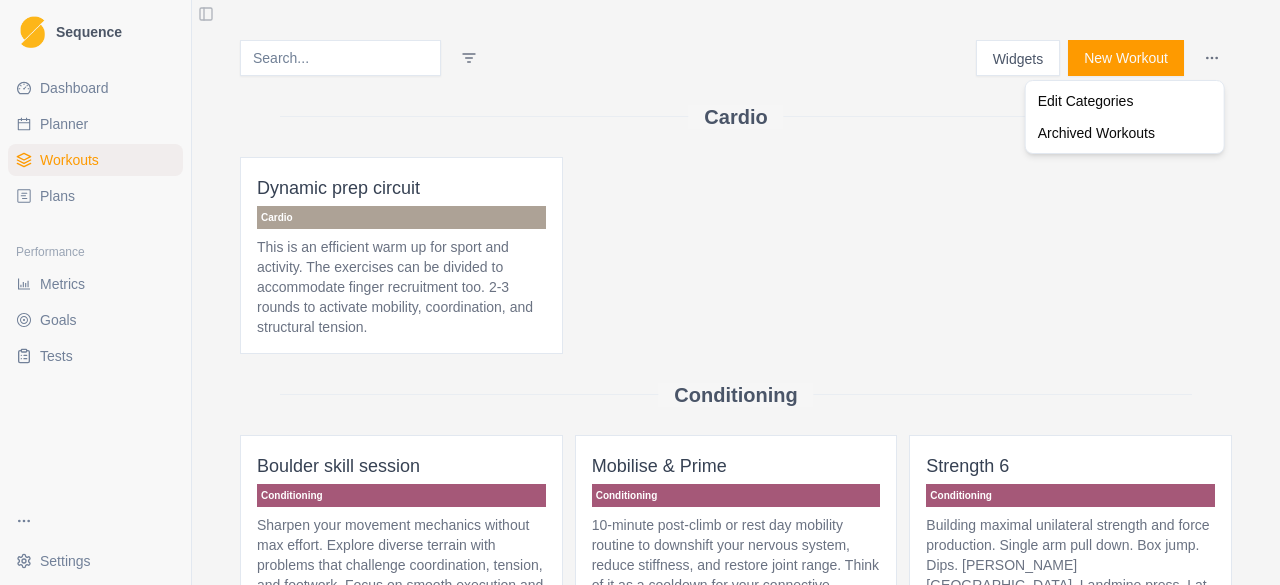 click on "Sequence Dashboard Planner Workouts Plans Performance Metrics Goals Tests Settings Toggle Sidebar Widgets New Workout Cardio Dynamic prep circuit Cardio This is an efficient warm up for sport and activity. The exercises can be divided to accommodate finger recruitment too.
2-3 rounds to activate mobility, coordination, and structural tension. Conditioning Boulder skill session Conditioning Sharpen your movement mechanics without max effort. Explore diverse terrain with problems that challenge coordination, tension, and footwork. Focus on smooth execution and adaptability. Mobilise & Prime Conditioning 10-minute post-climb or rest day mobility routine to downshift your nervous system, reduce stiffness, and restore joint range. Think of it as a cooldown for your connective tissues.  Strength 6 Conditioning Building maximal unilateral strength and force production. Single arm pull down. Box jump. Dips. [PERSON_NAME][GEOGRAPHIC_DATA]. Landmine press. Lat raise.  Strength 7 Conditioning Tindeq 22 Conditioning Core 5" at bounding box center (640, 292) 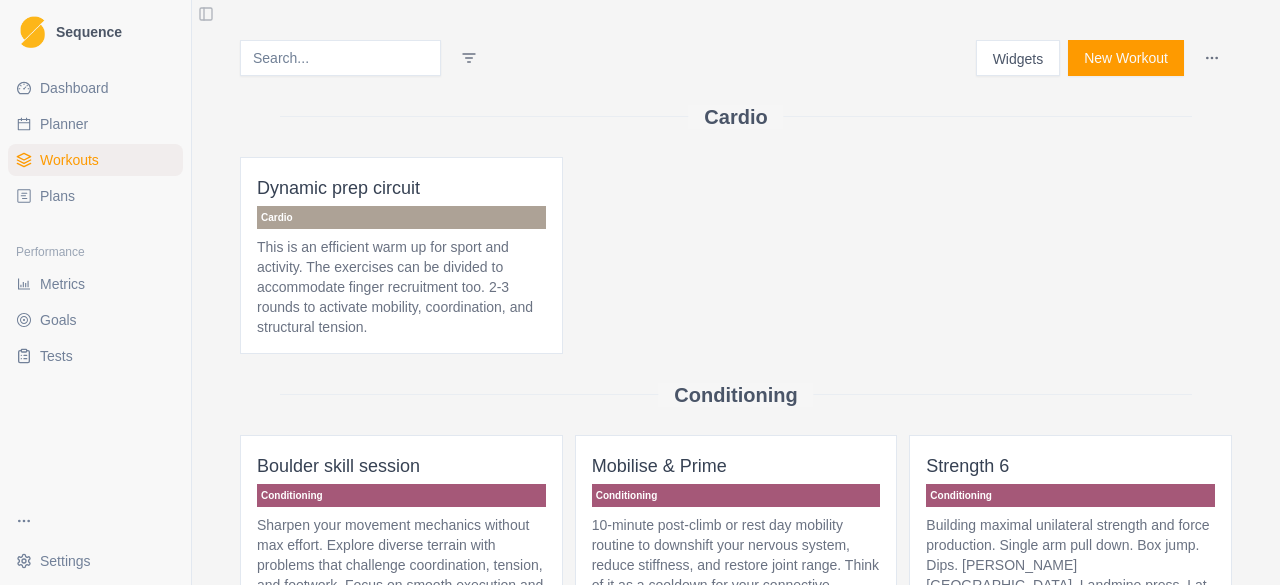 click on "Plans" at bounding box center (57, 196) 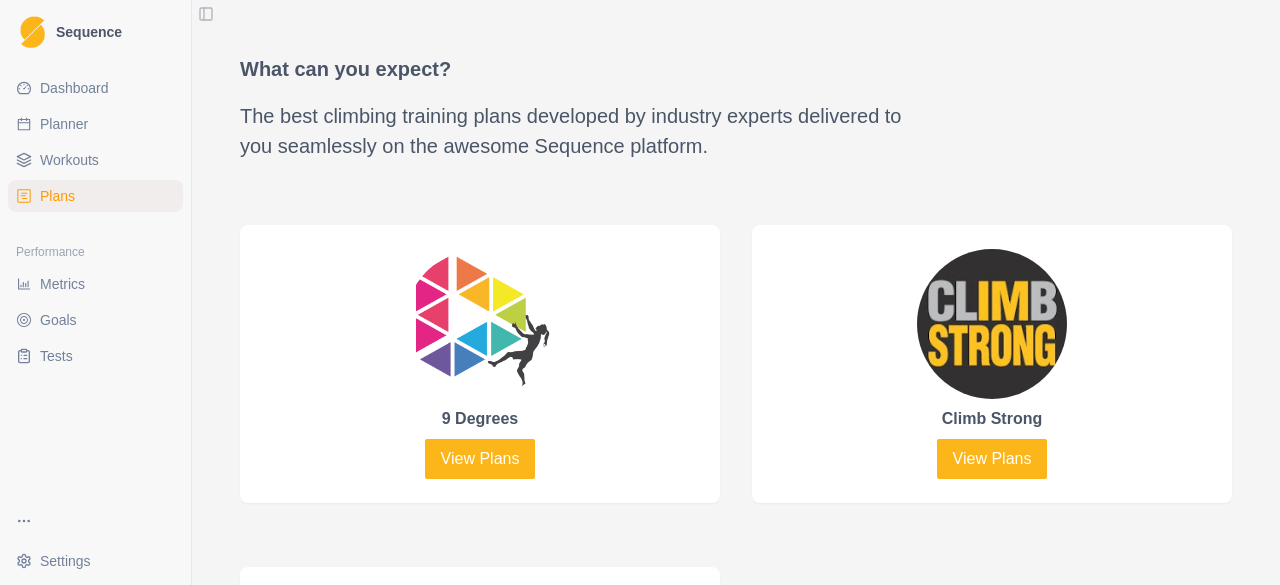 scroll, scrollTop: 775, scrollLeft: 0, axis: vertical 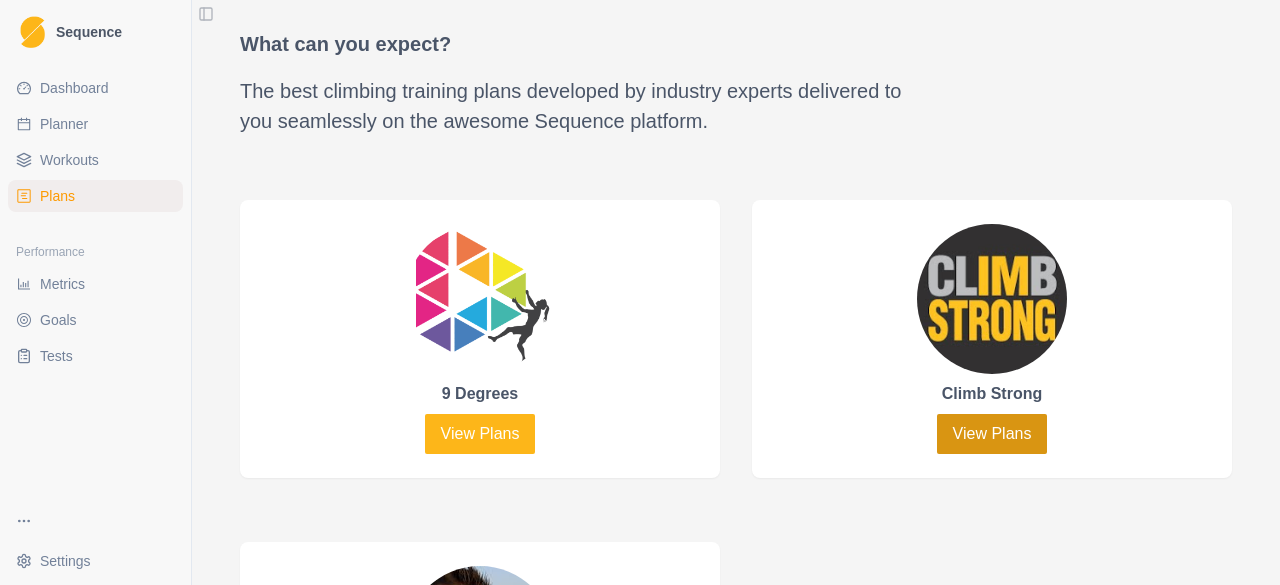 click on "View Plans" at bounding box center (992, 434) 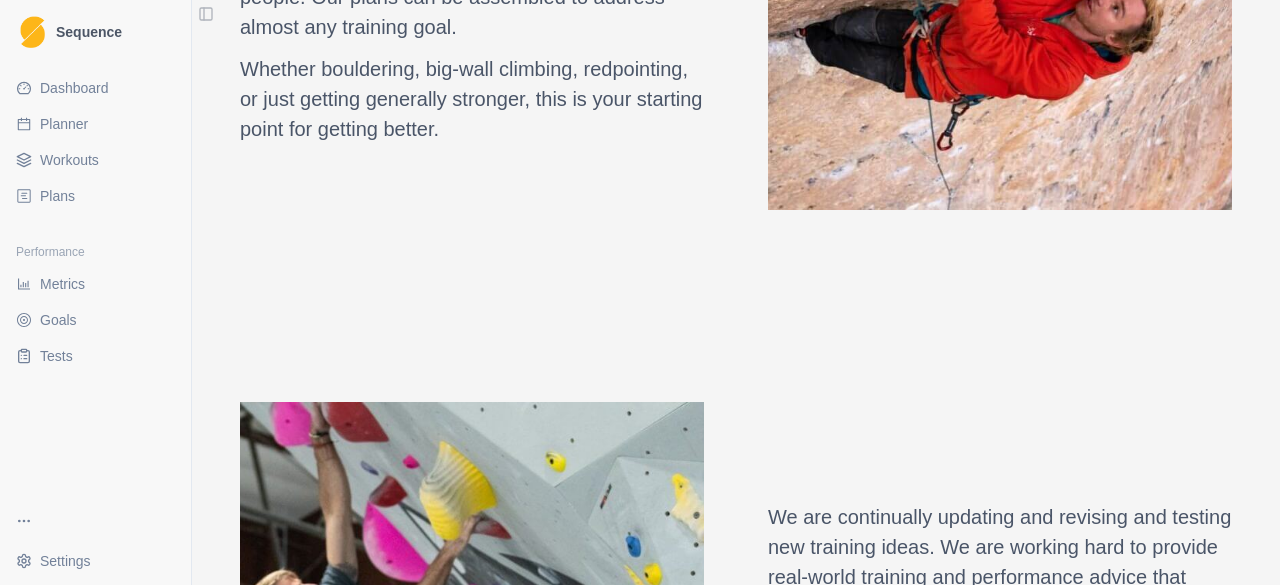 scroll, scrollTop: 578, scrollLeft: 0, axis: vertical 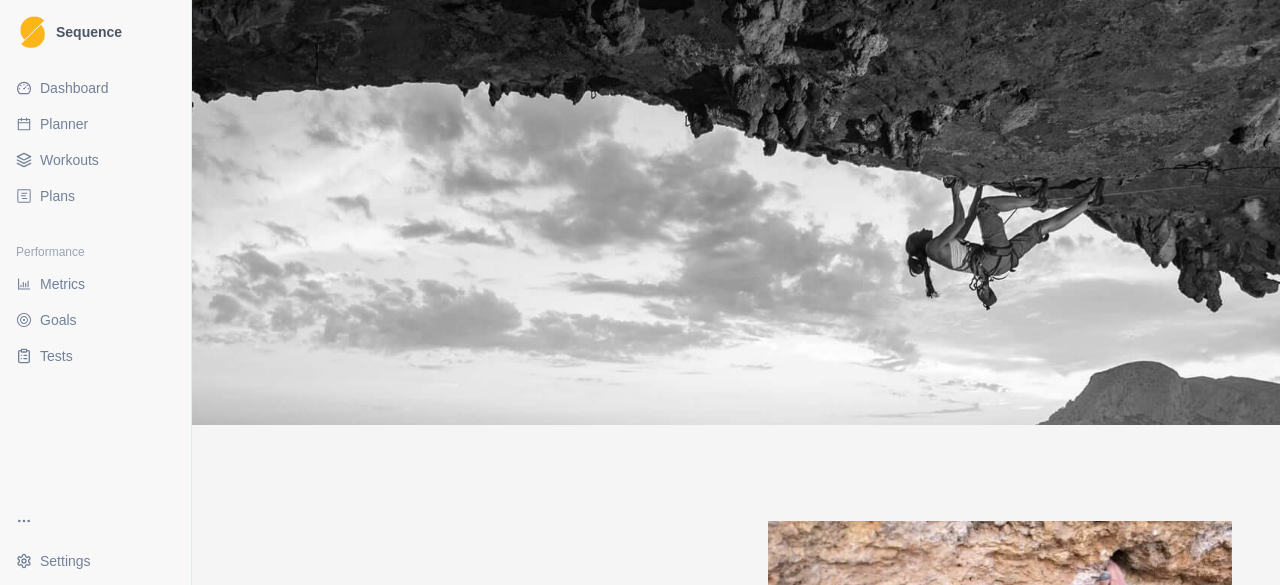 click on "Dashboard" at bounding box center [95, 88] 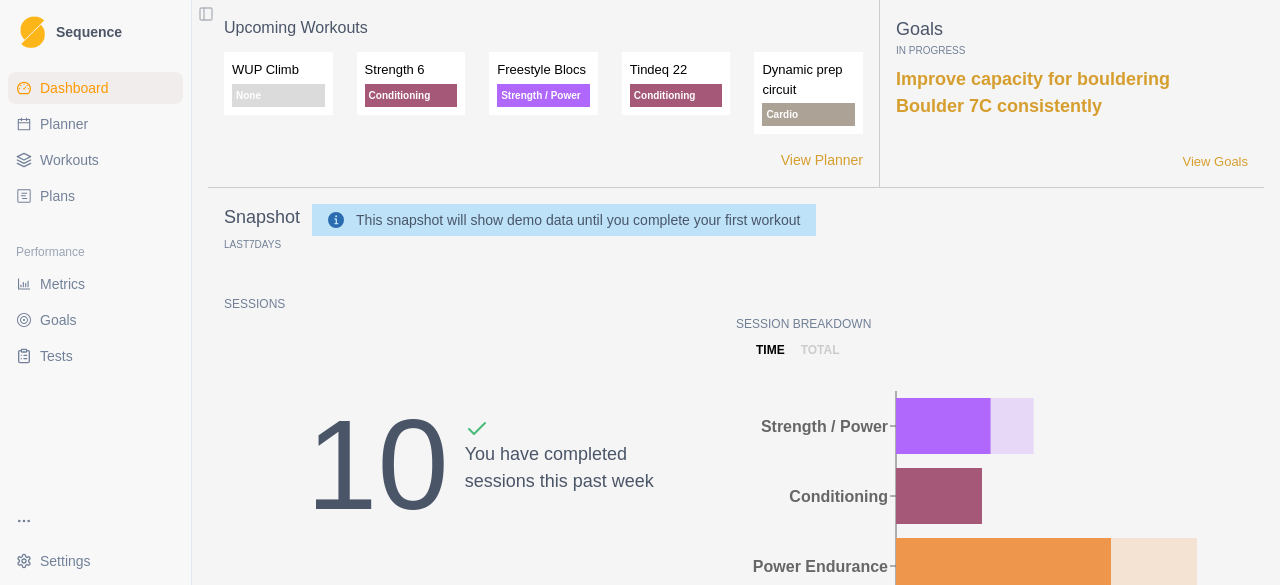 click on "Plans" at bounding box center [57, 196] 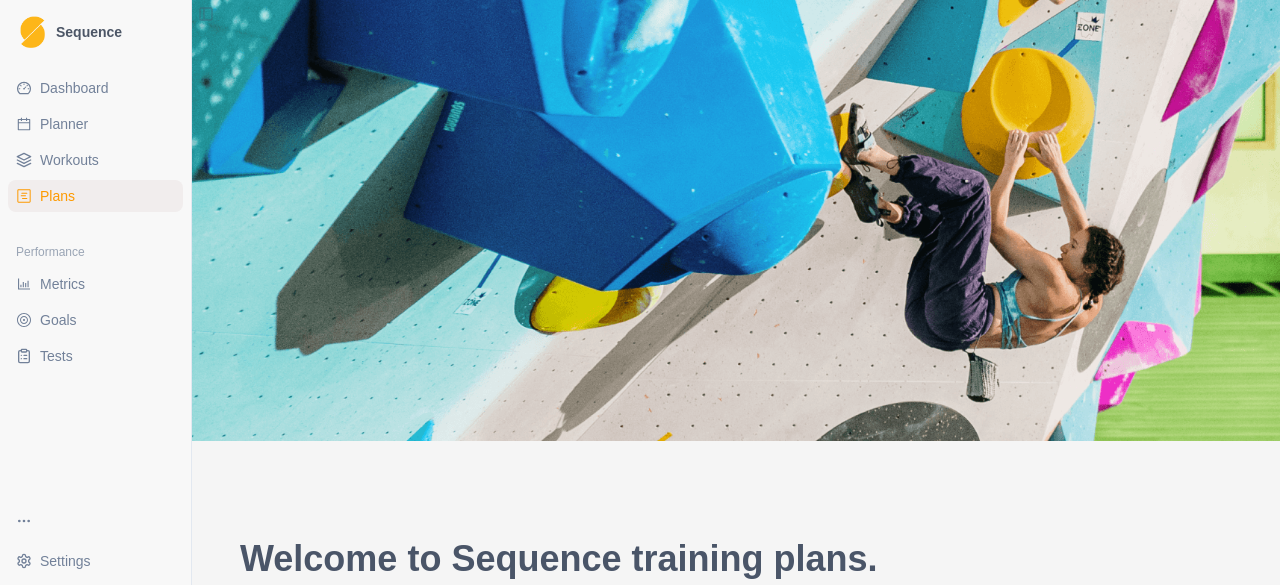click on "Workouts" at bounding box center [95, 160] 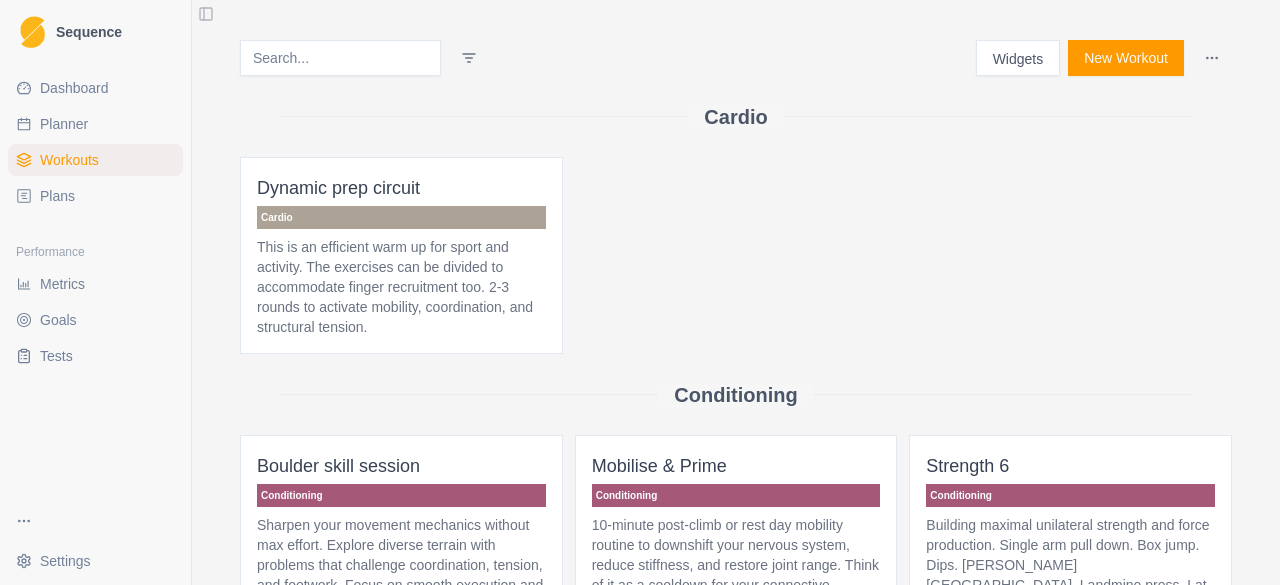 click on "Planner" at bounding box center (64, 124) 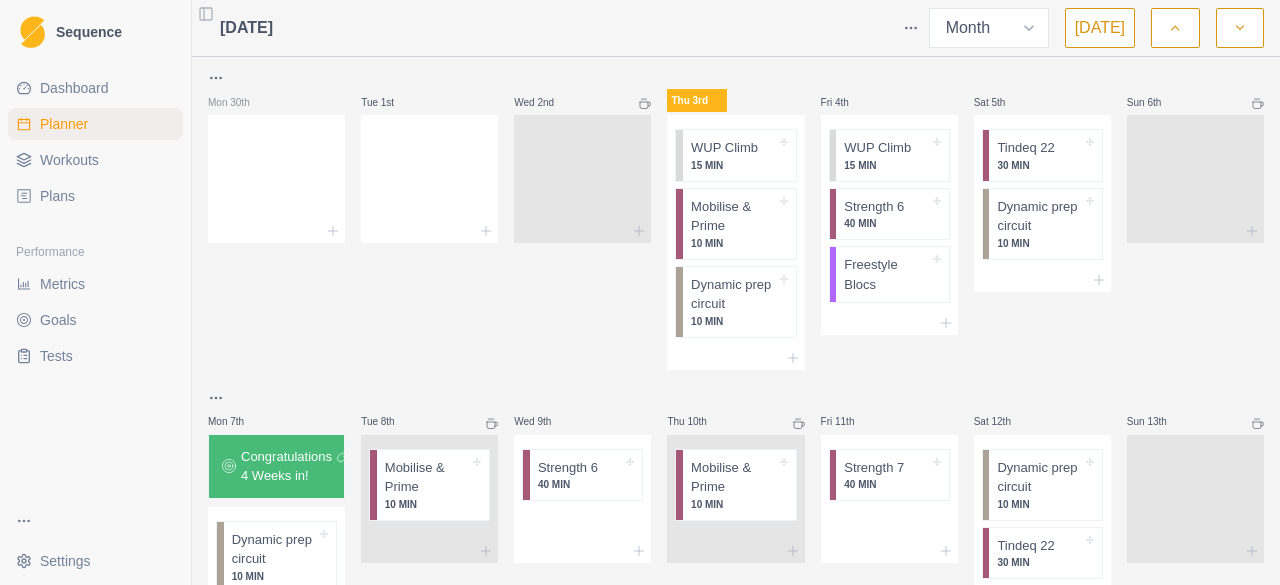 click on "Planner" at bounding box center [64, 124] 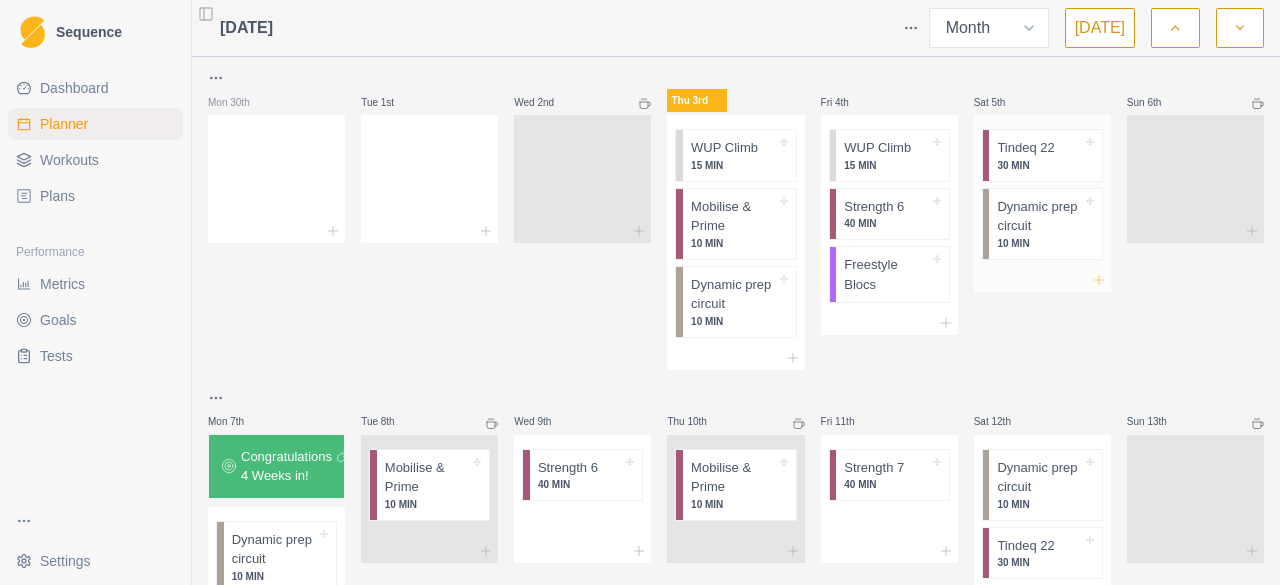 click 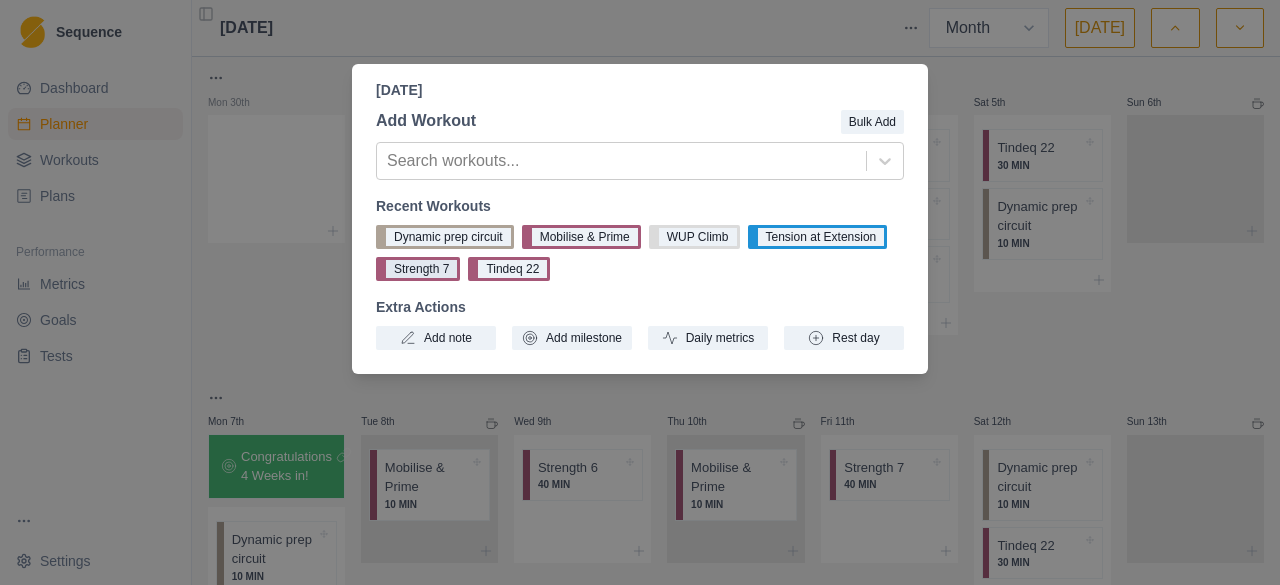 click on "Strength 7" at bounding box center (418, 269) 